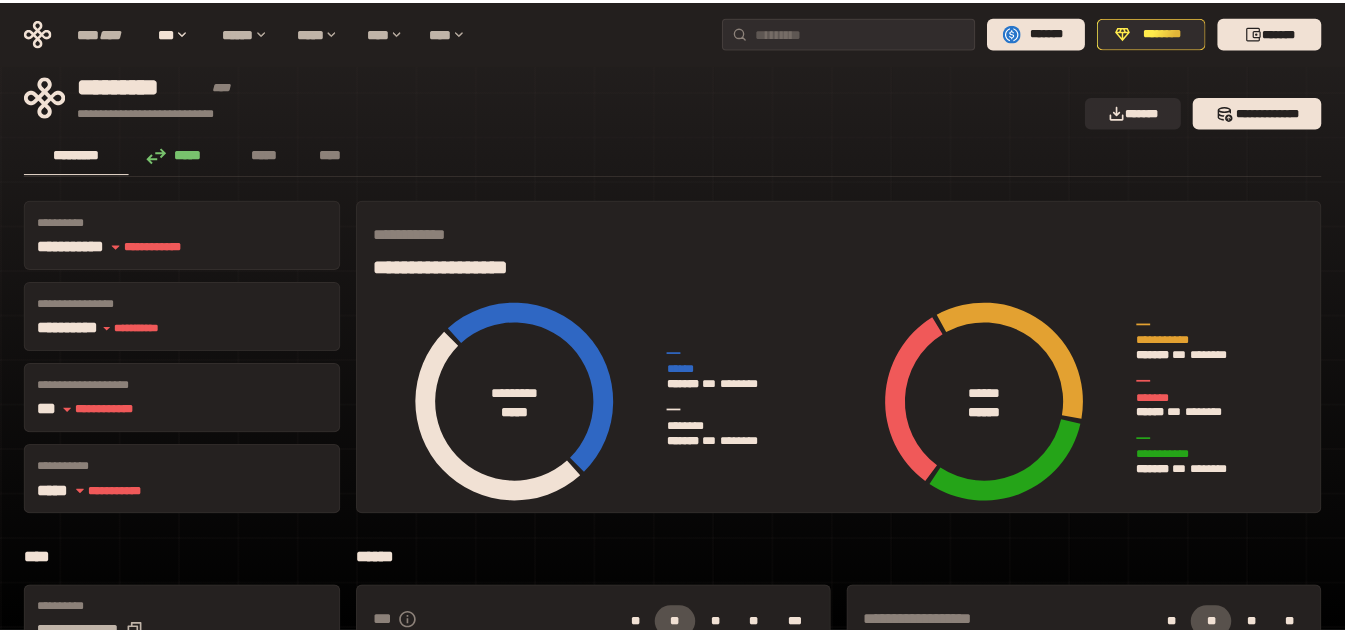 scroll, scrollTop: 0, scrollLeft: 0, axis: both 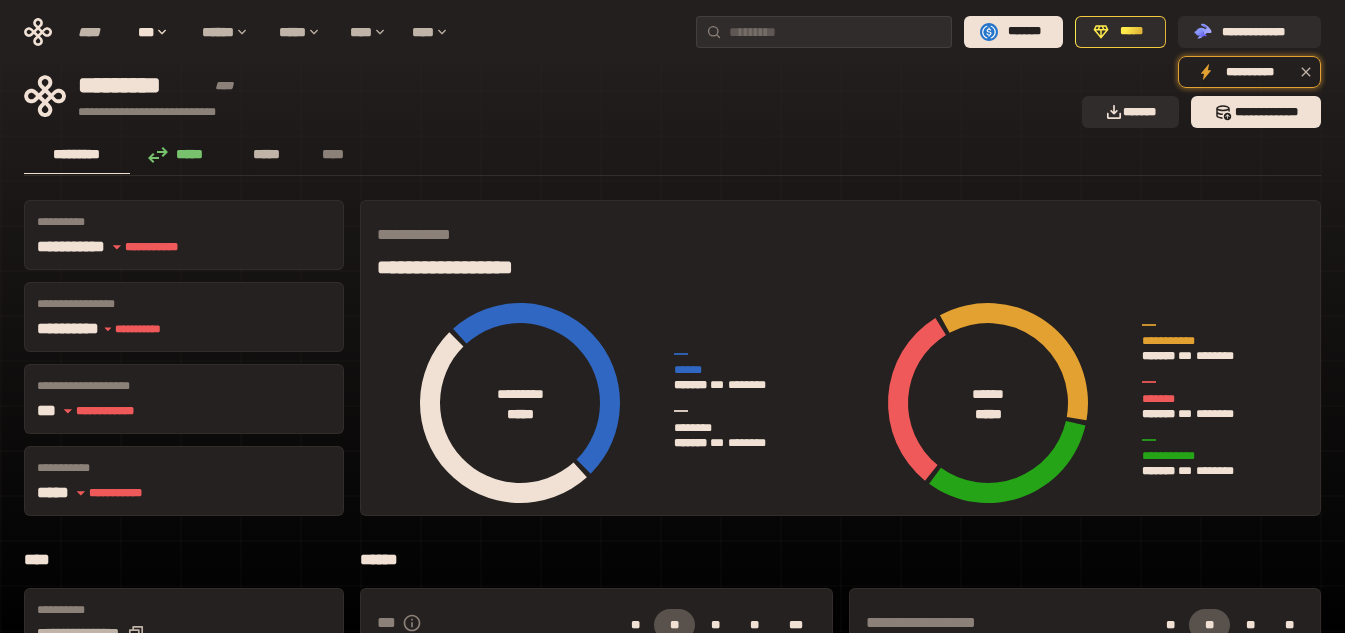 click on "*****" at bounding box center [267, 154] 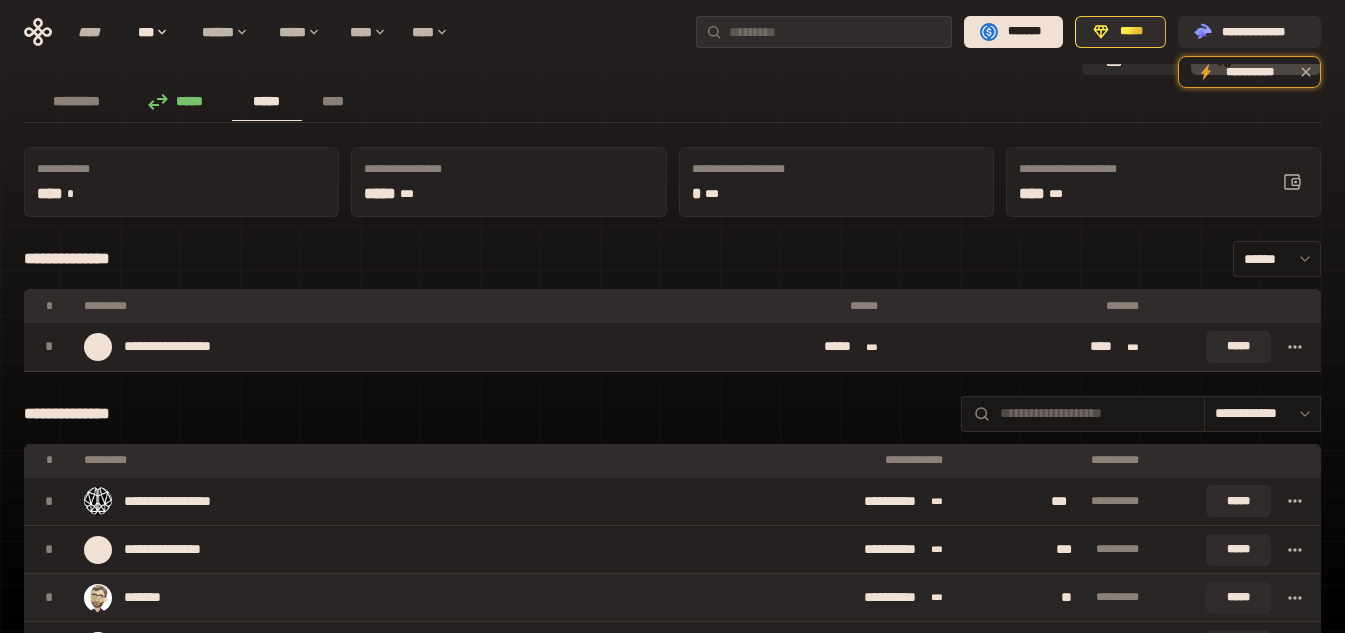 scroll, scrollTop: 0, scrollLeft: 0, axis: both 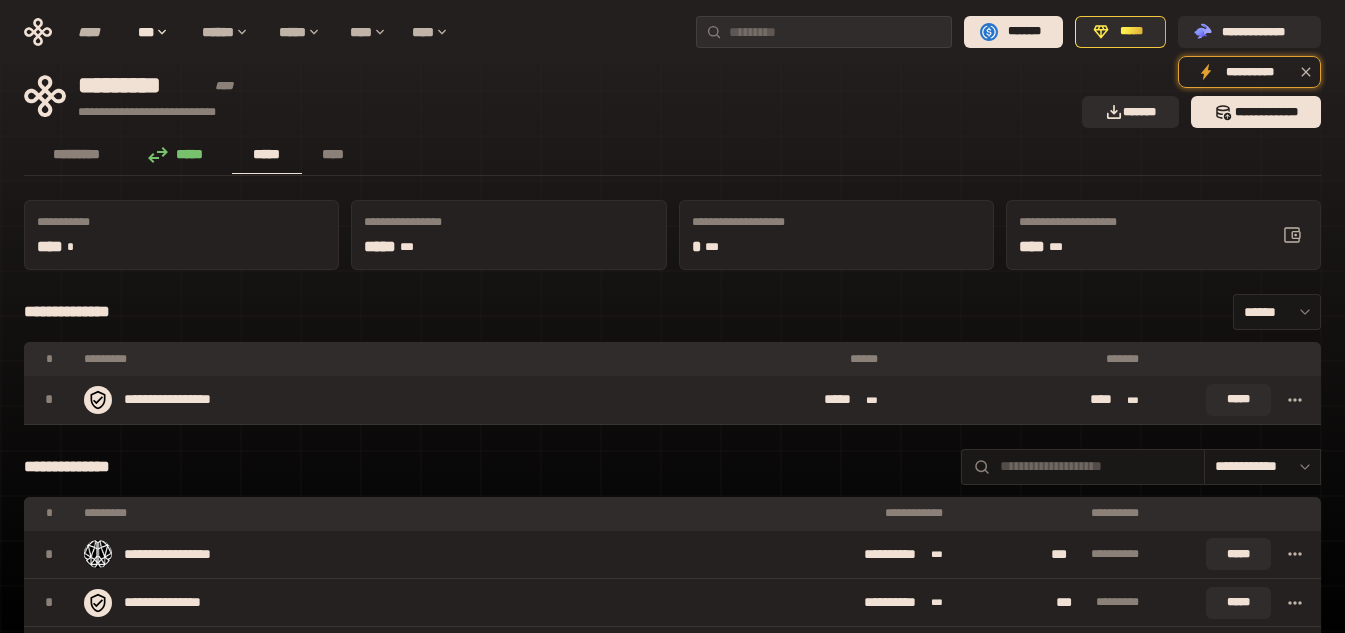 click 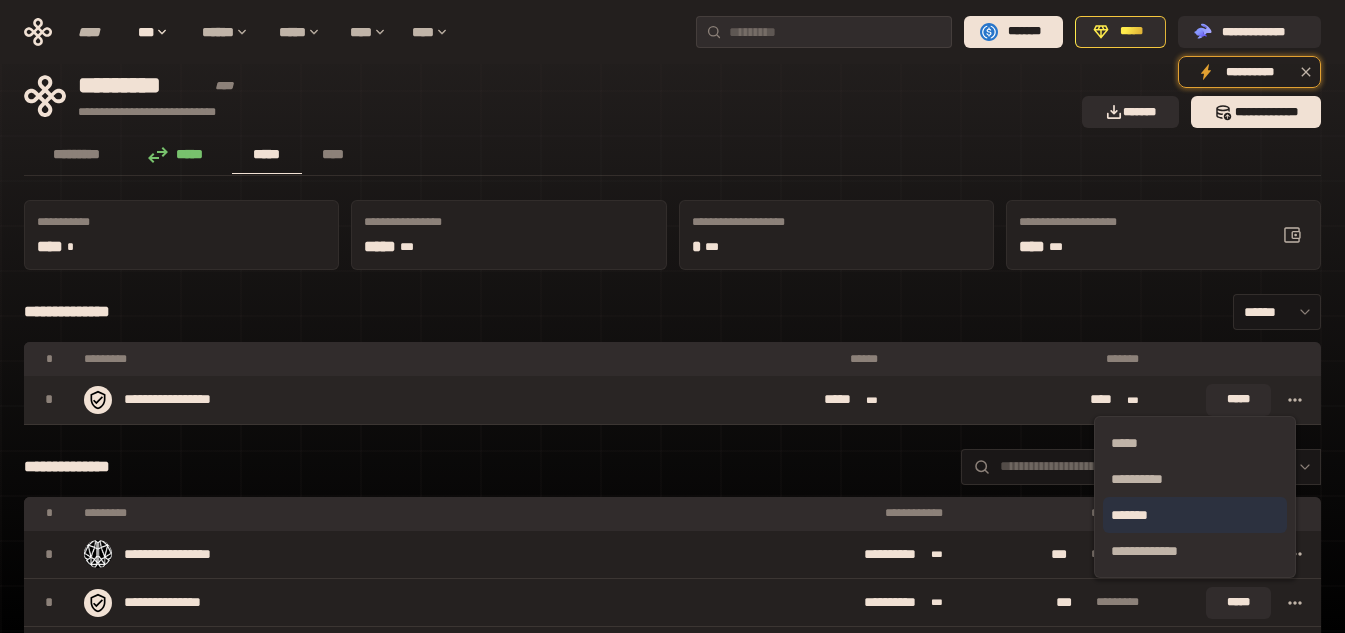 click on "*******" at bounding box center (1195, 515) 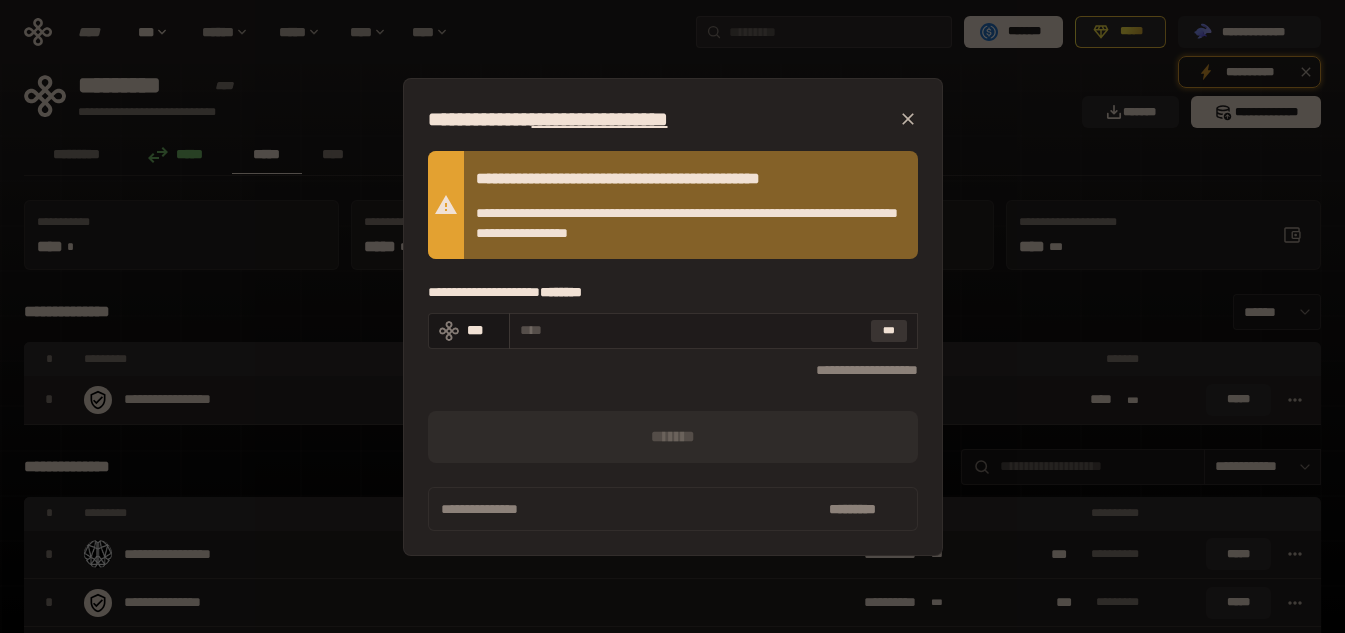 click on "***" at bounding box center (889, 331) 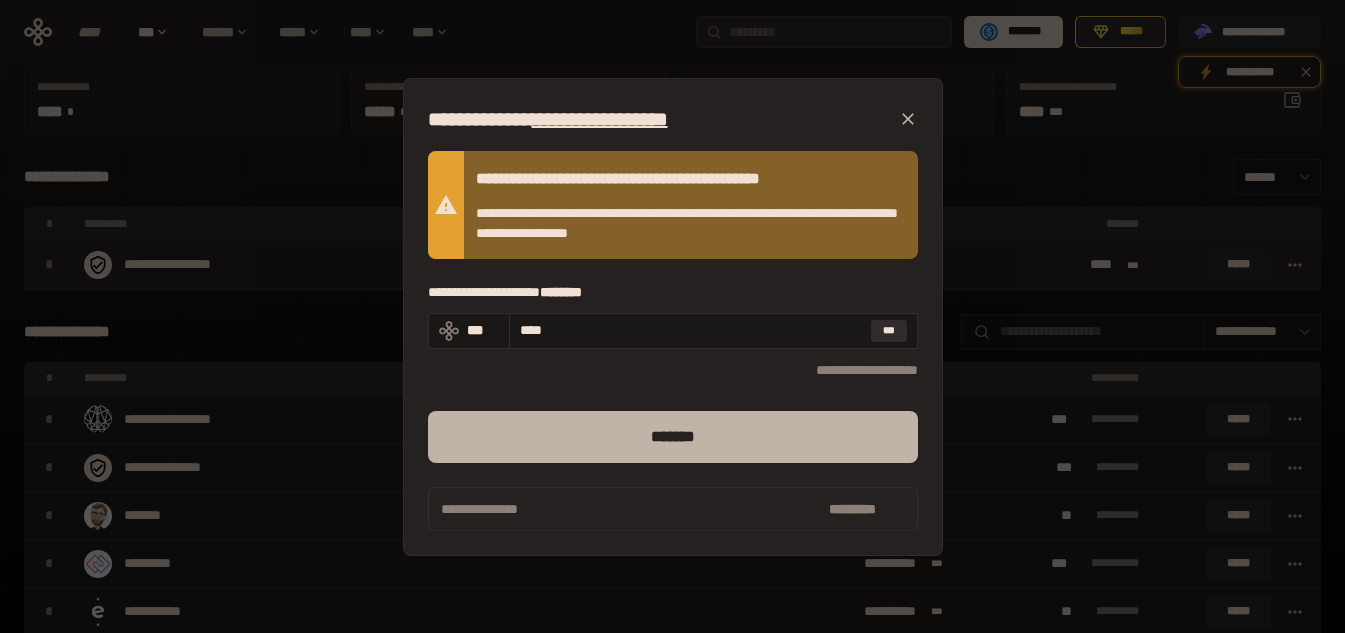 scroll, scrollTop: 0, scrollLeft: 0, axis: both 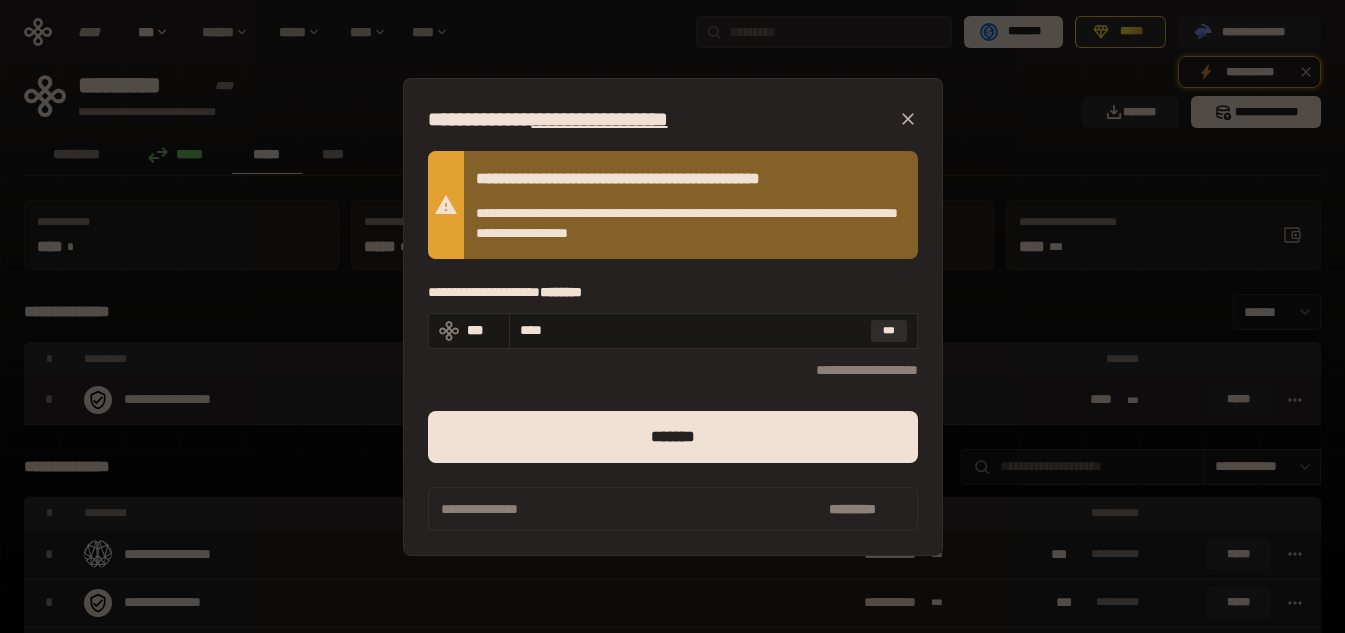click 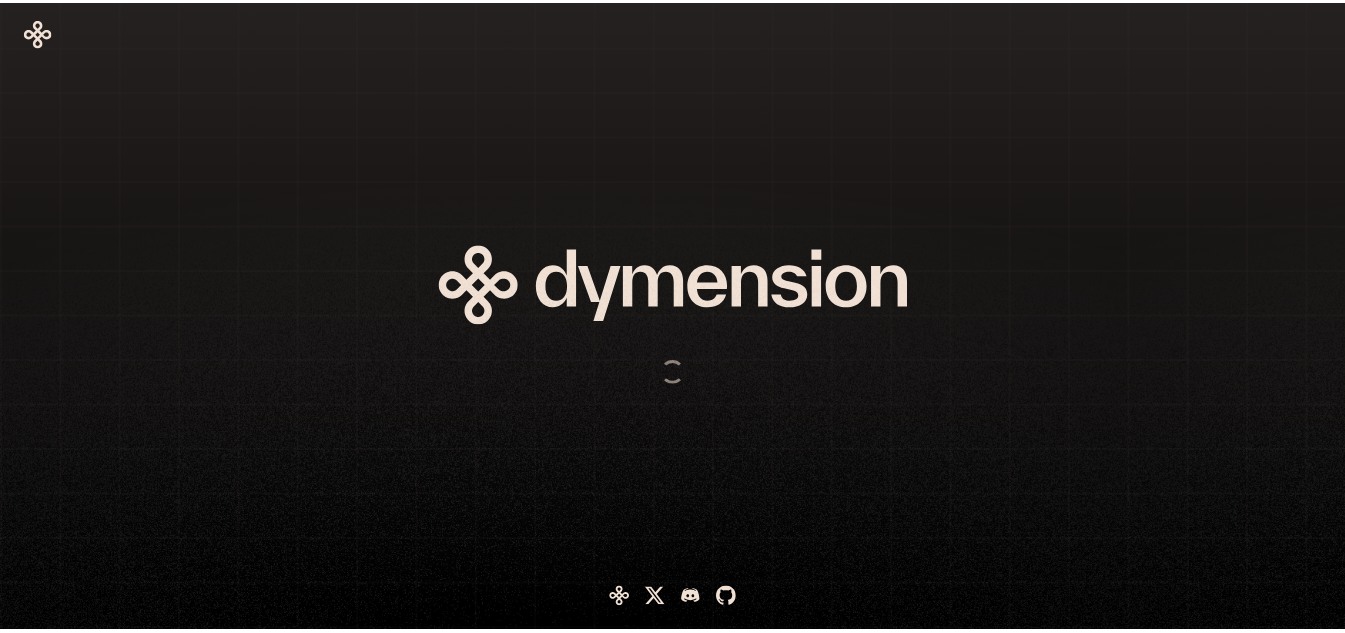 scroll, scrollTop: 0, scrollLeft: 0, axis: both 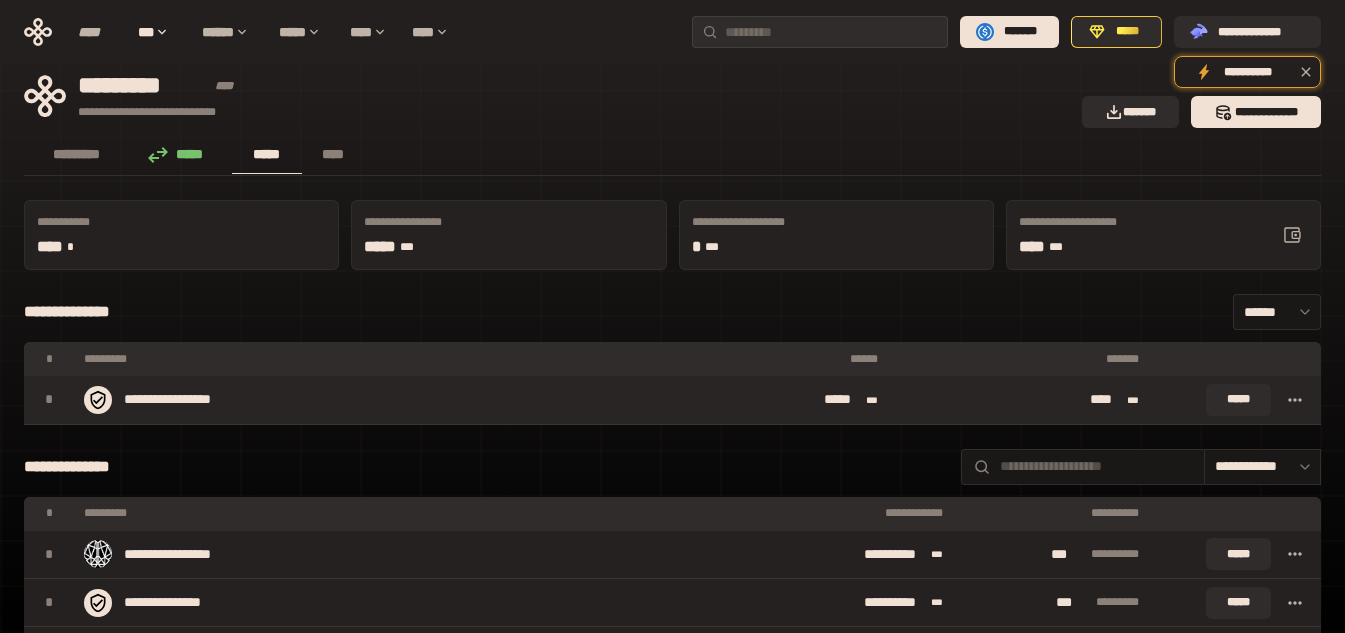 click 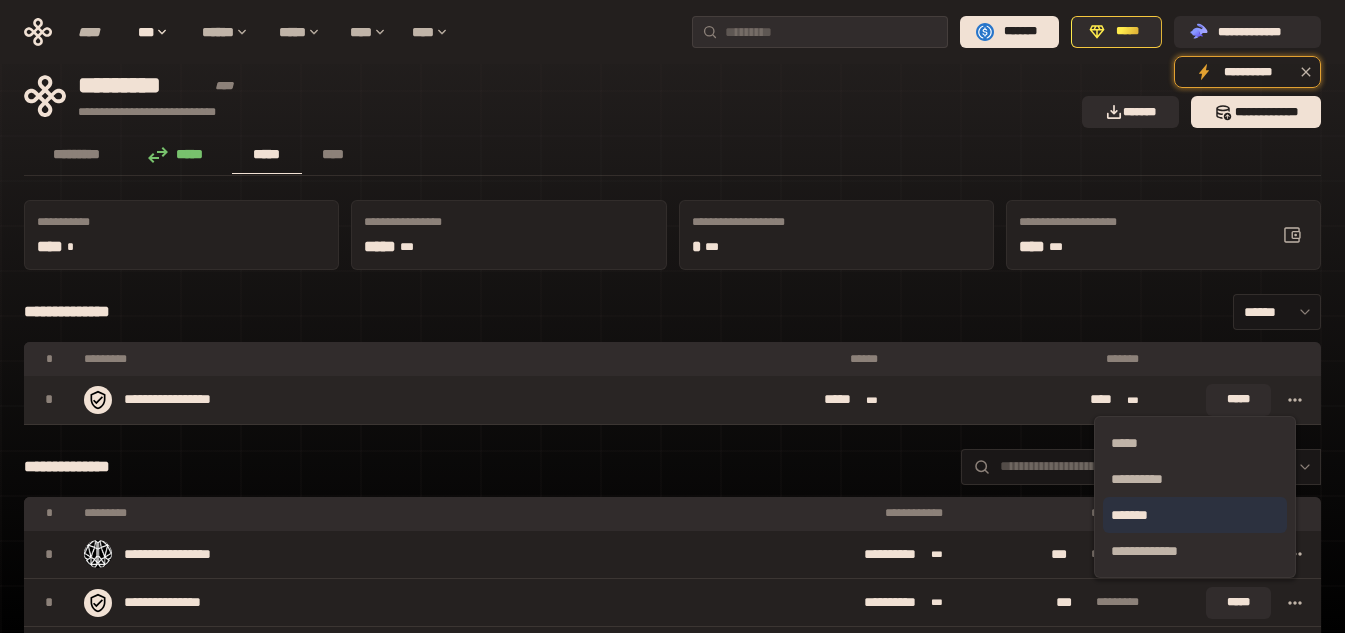 click on "*******" at bounding box center [1195, 515] 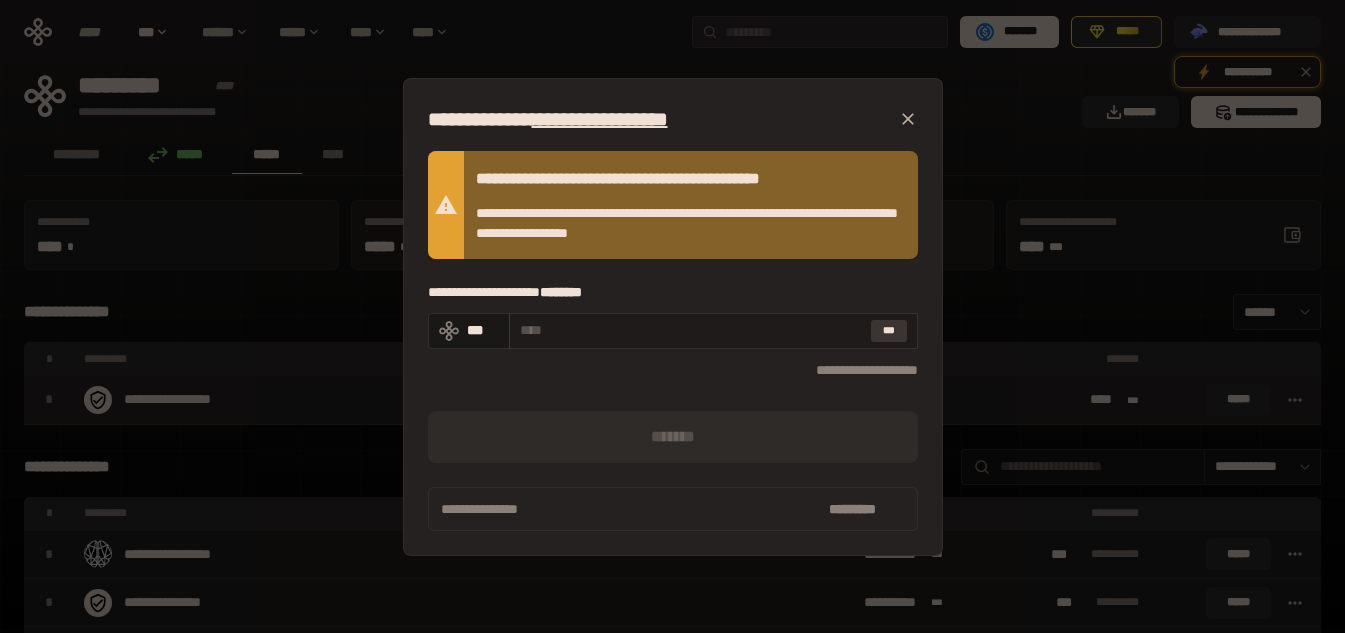 click on "***" at bounding box center (889, 331) 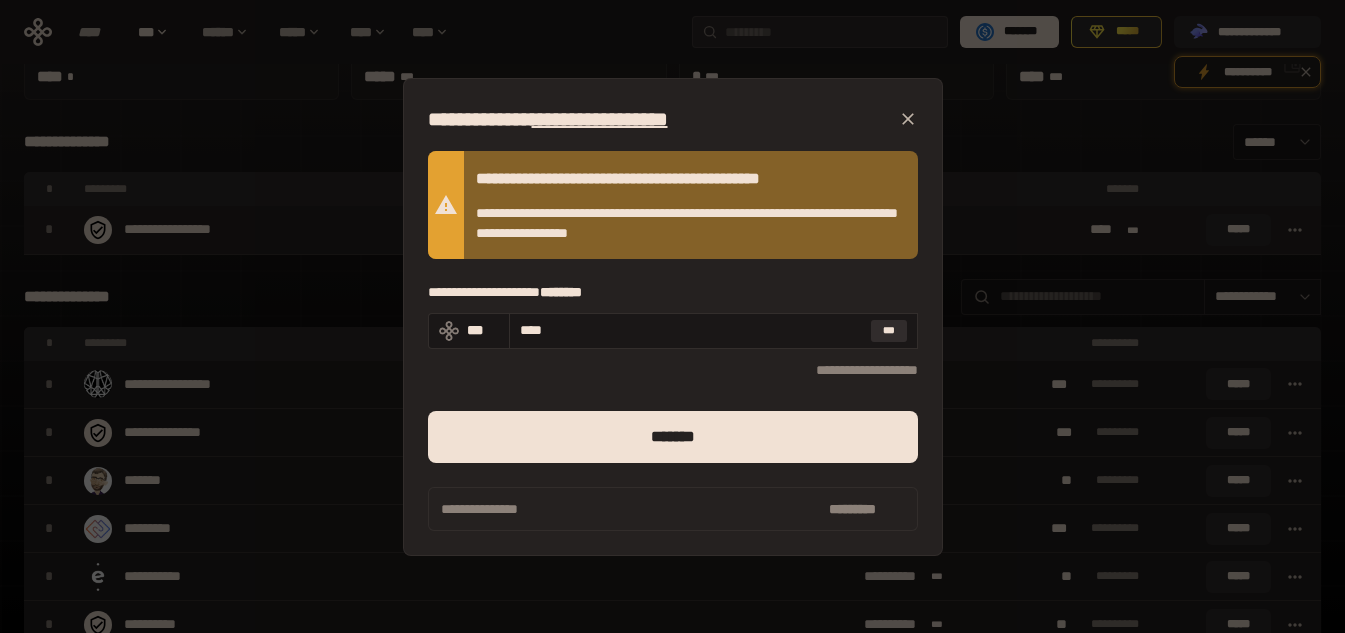 scroll, scrollTop: 300, scrollLeft: 0, axis: vertical 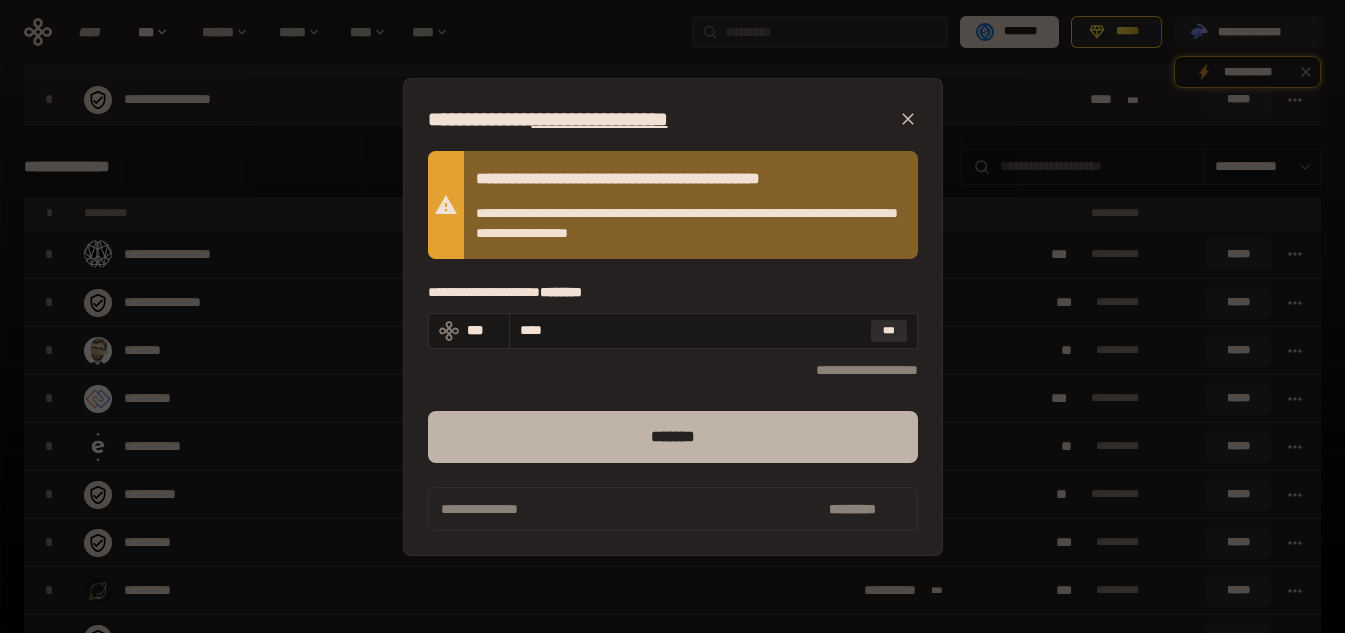 click on "*******" at bounding box center [673, 437] 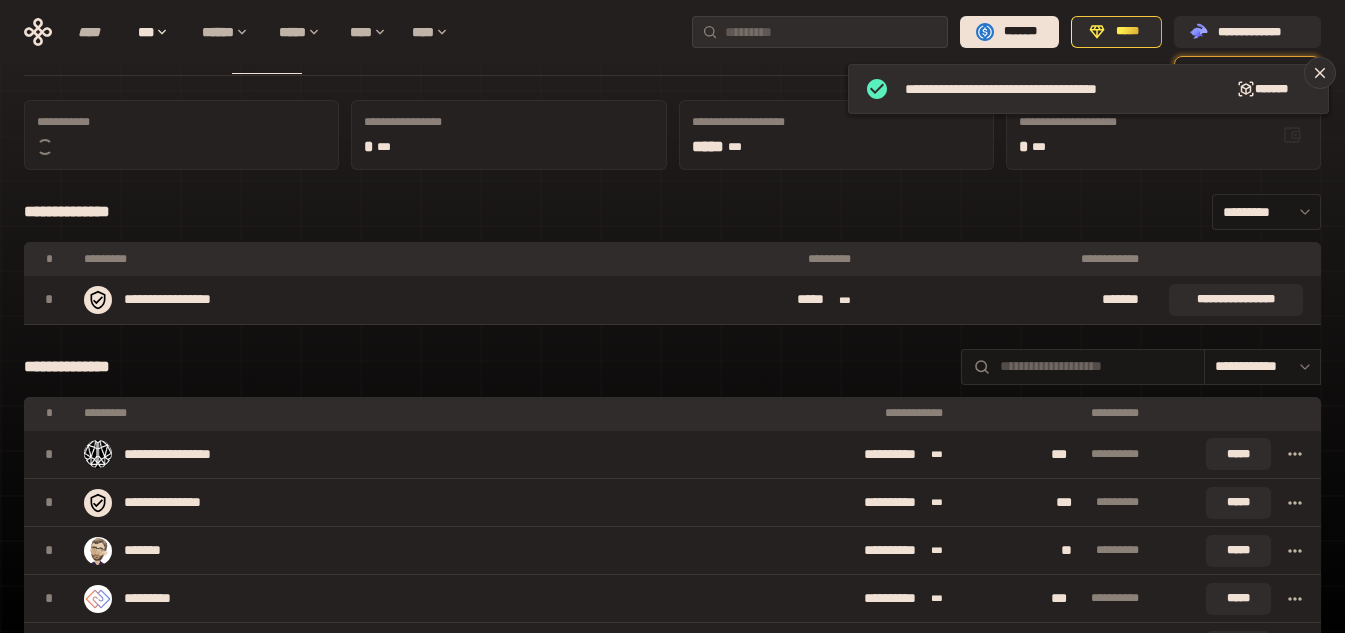 scroll, scrollTop: 0, scrollLeft: 0, axis: both 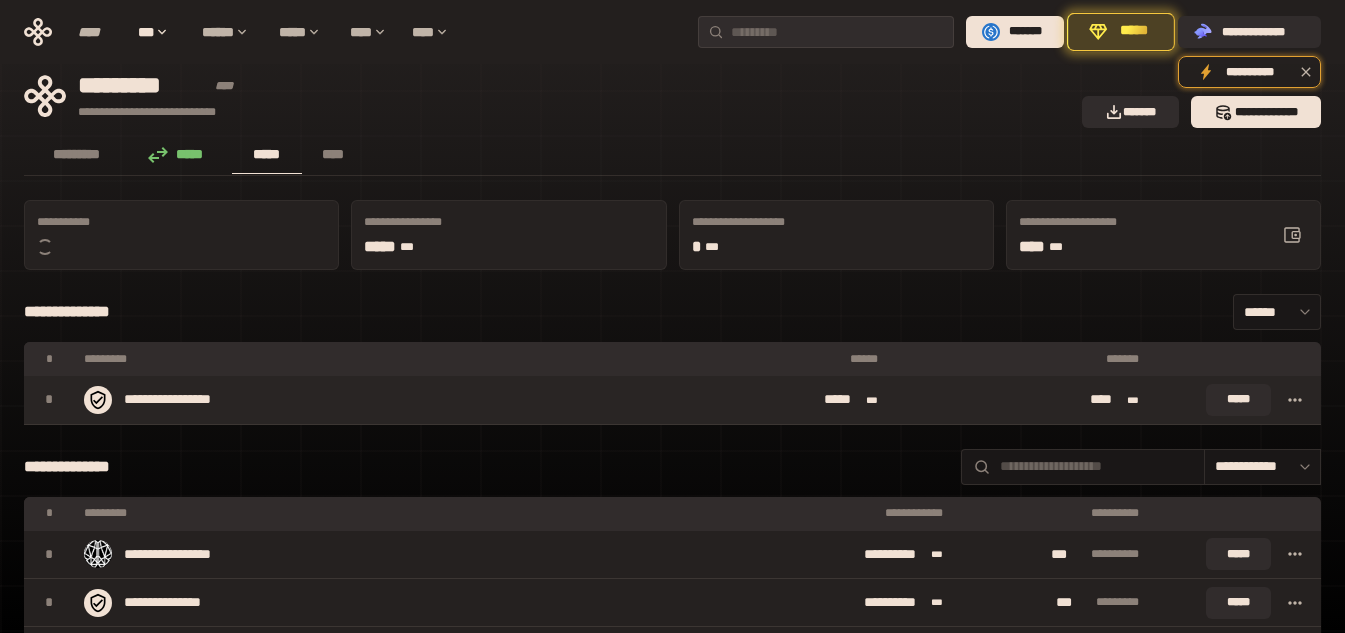 click 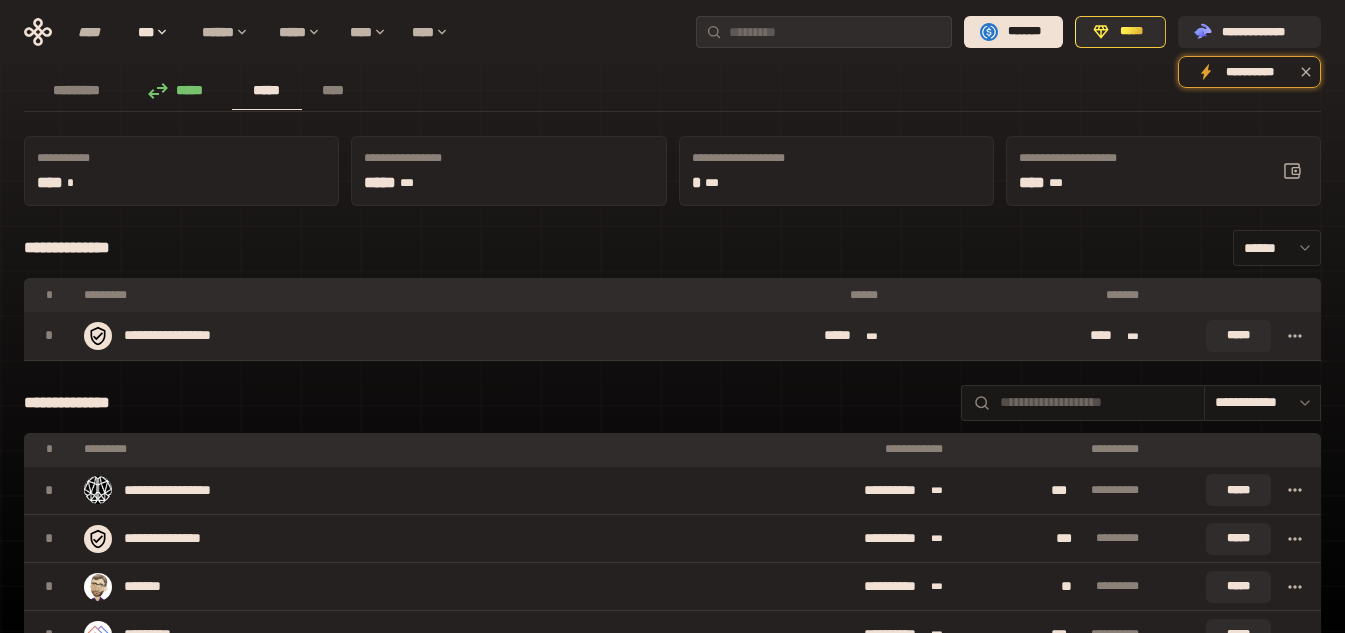 scroll, scrollTop: 100, scrollLeft: 0, axis: vertical 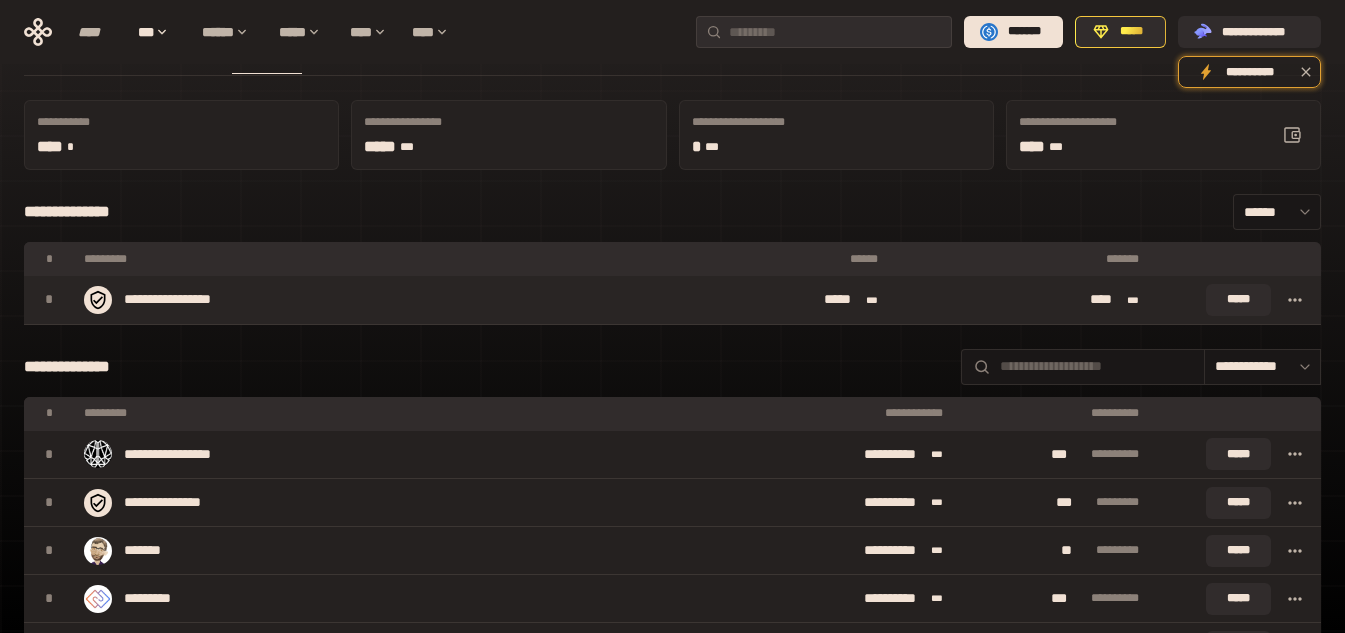 click 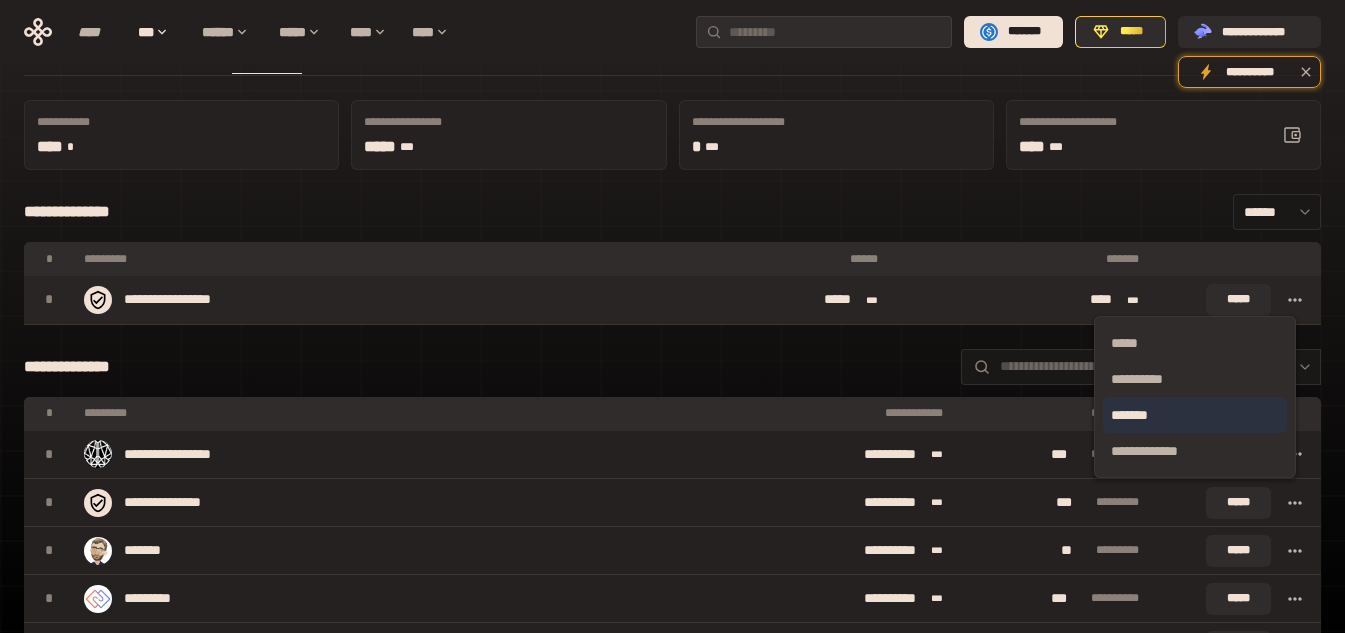 click on "*******" at bounding box center (1195, 415) 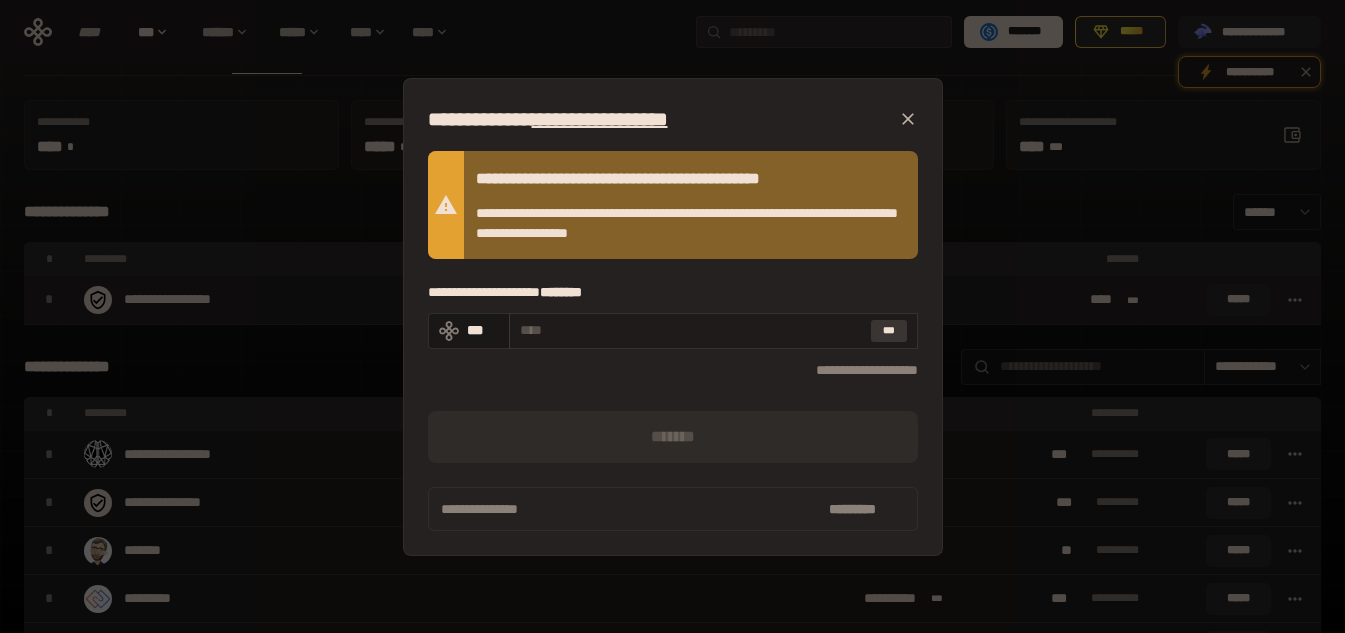 click on "***" at bounding box center [889, 331] 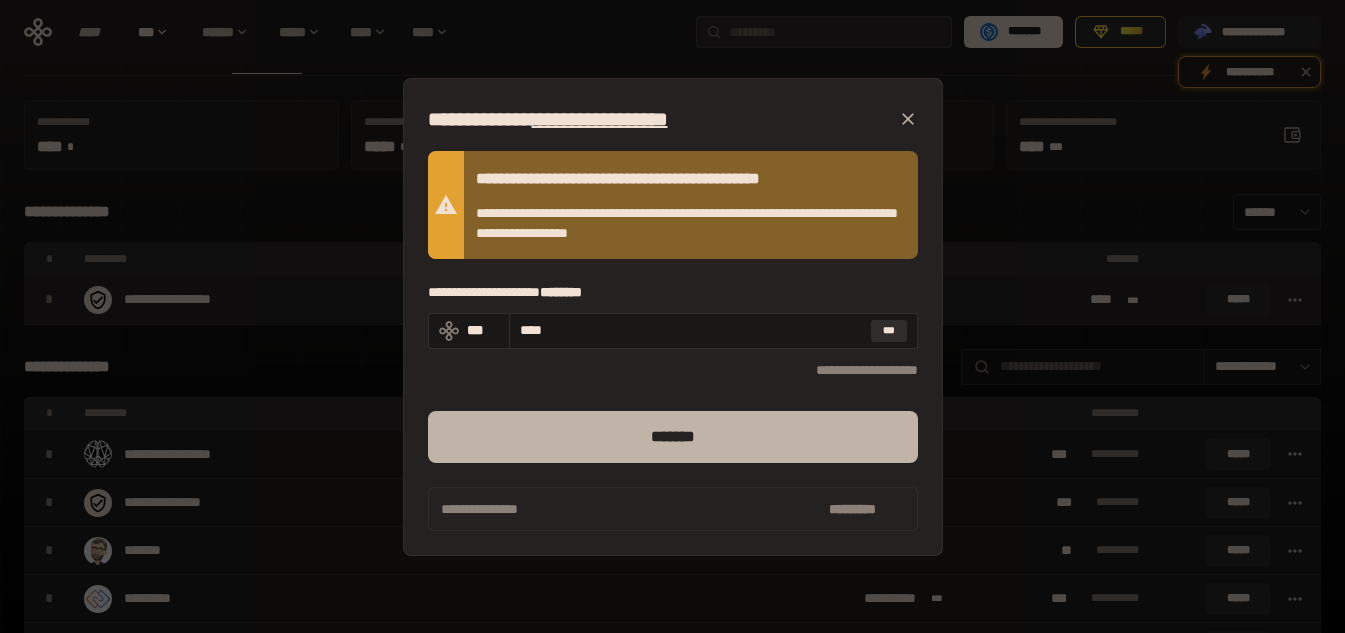 click on "*******" at bounding box center (673, 437) 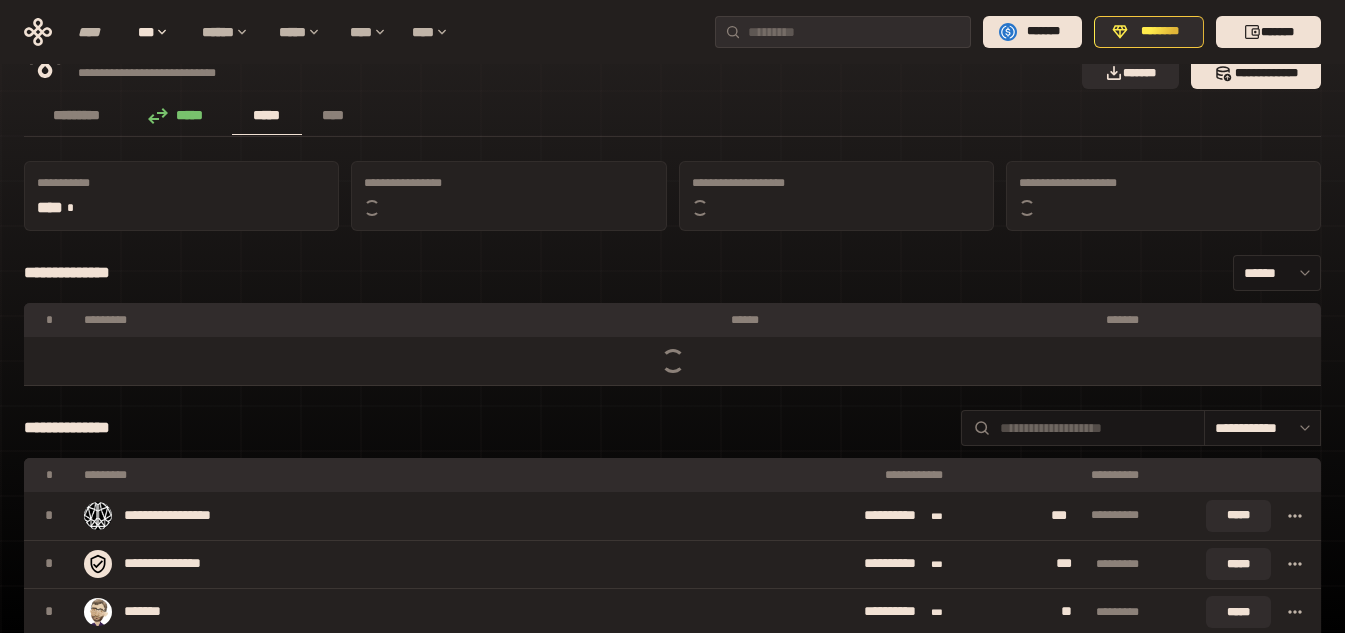 scroll, scrollTop: 39, scrollLeft: 0, axis: vertical 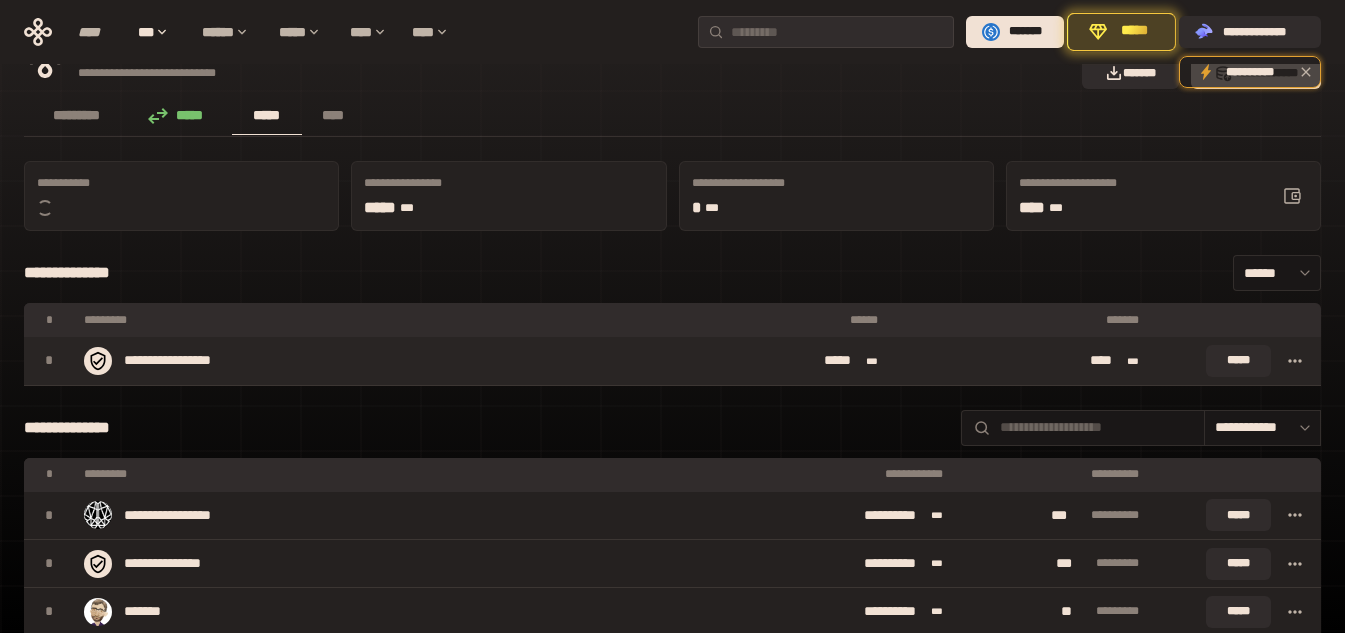 click 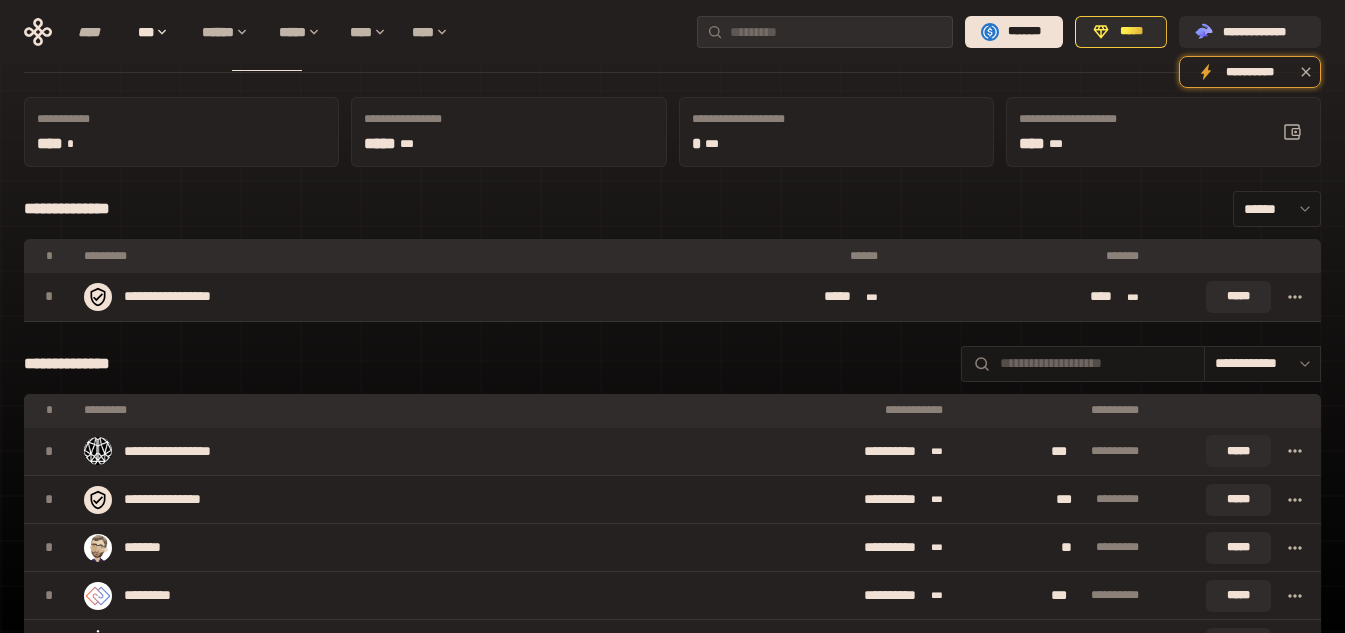 scroll, scrollTop: 139, scrollLeft: 0, axis: vertical 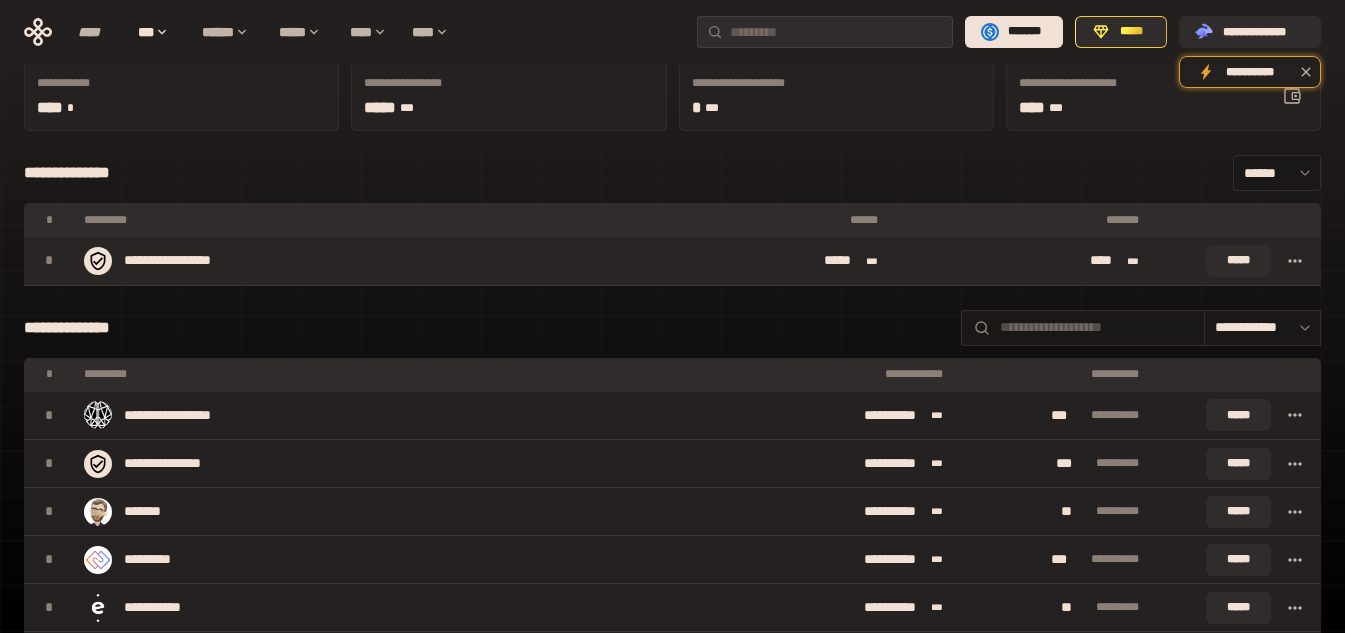 click 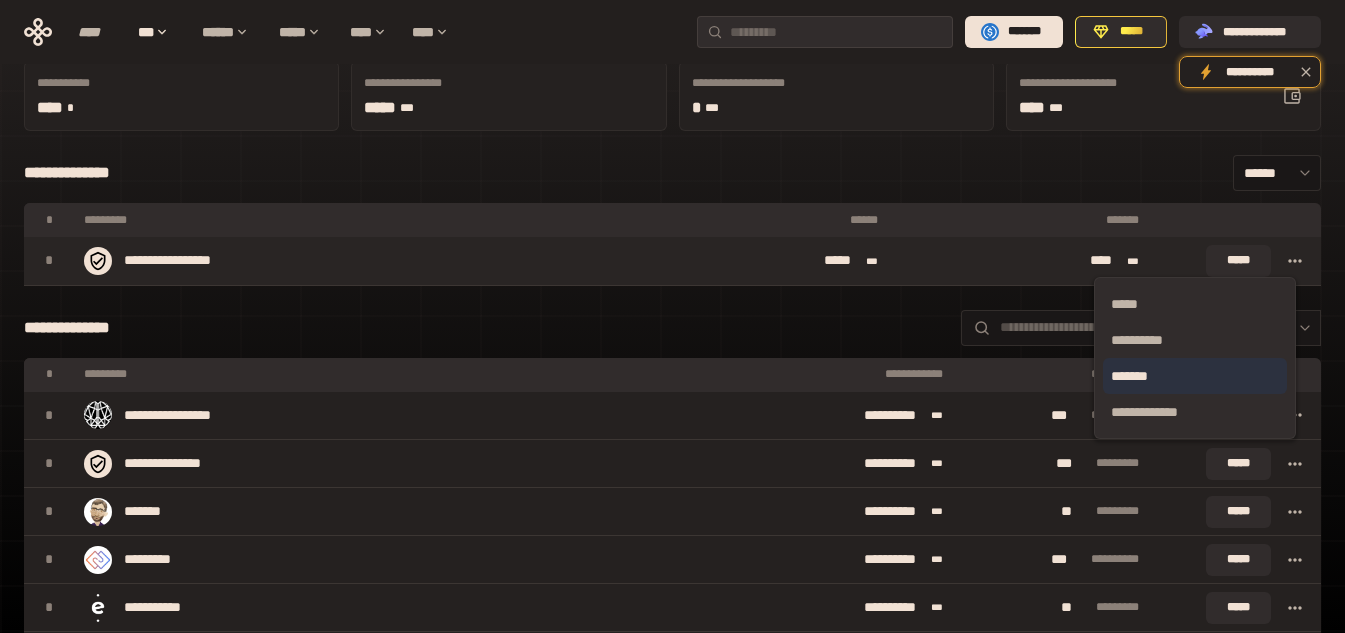 click on "*******" at bounding box center [1195, 376] 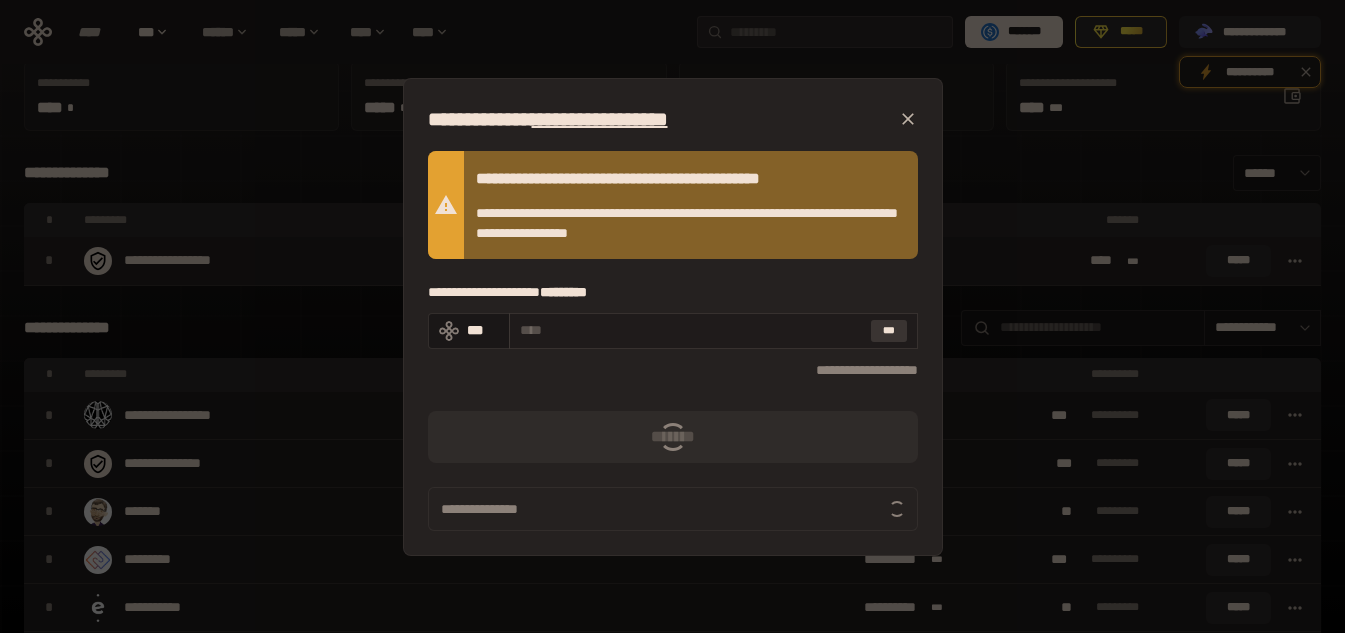 click on "***" at bounding box center [889, 331] 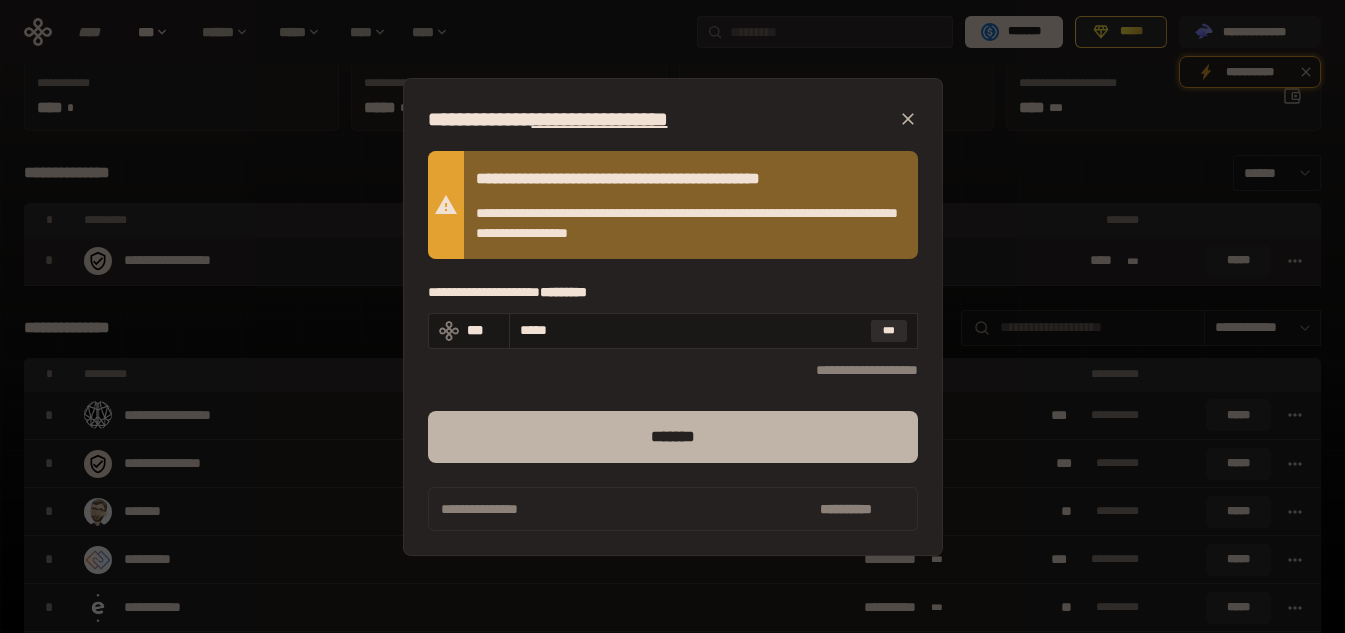 click on "*******" at bounding box center (673, 437) 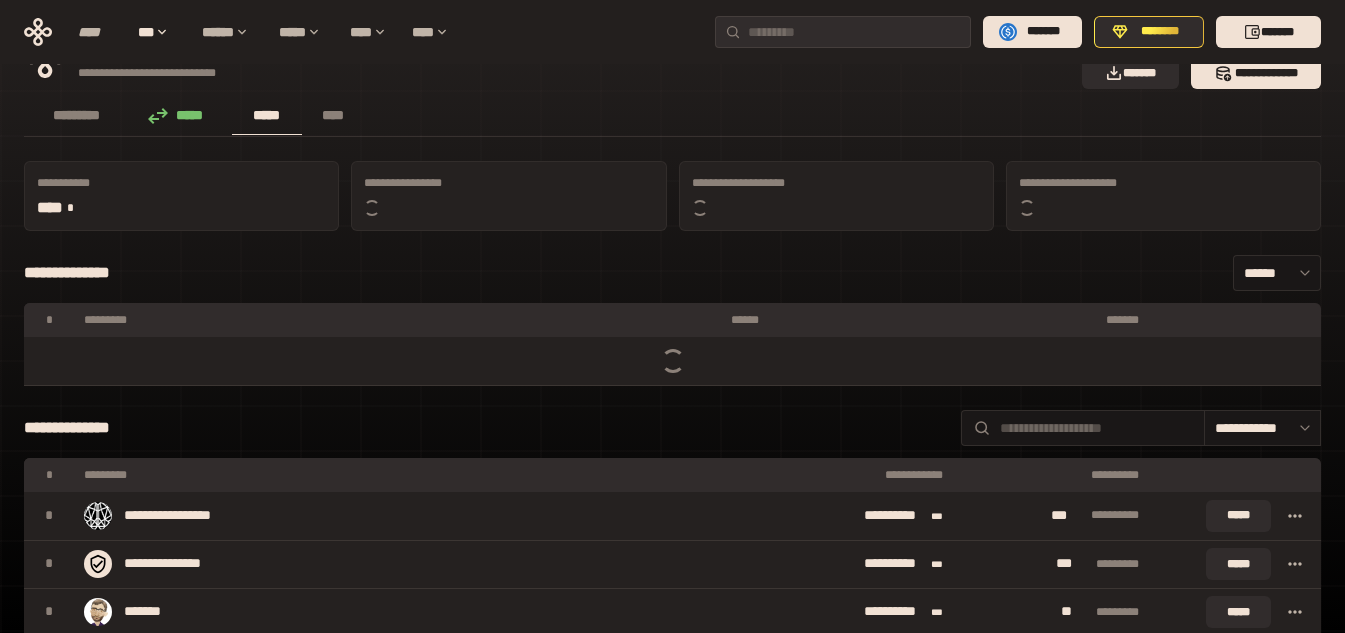scroll, scrollTop: 39, scrollLeft: 0, axis: vertical 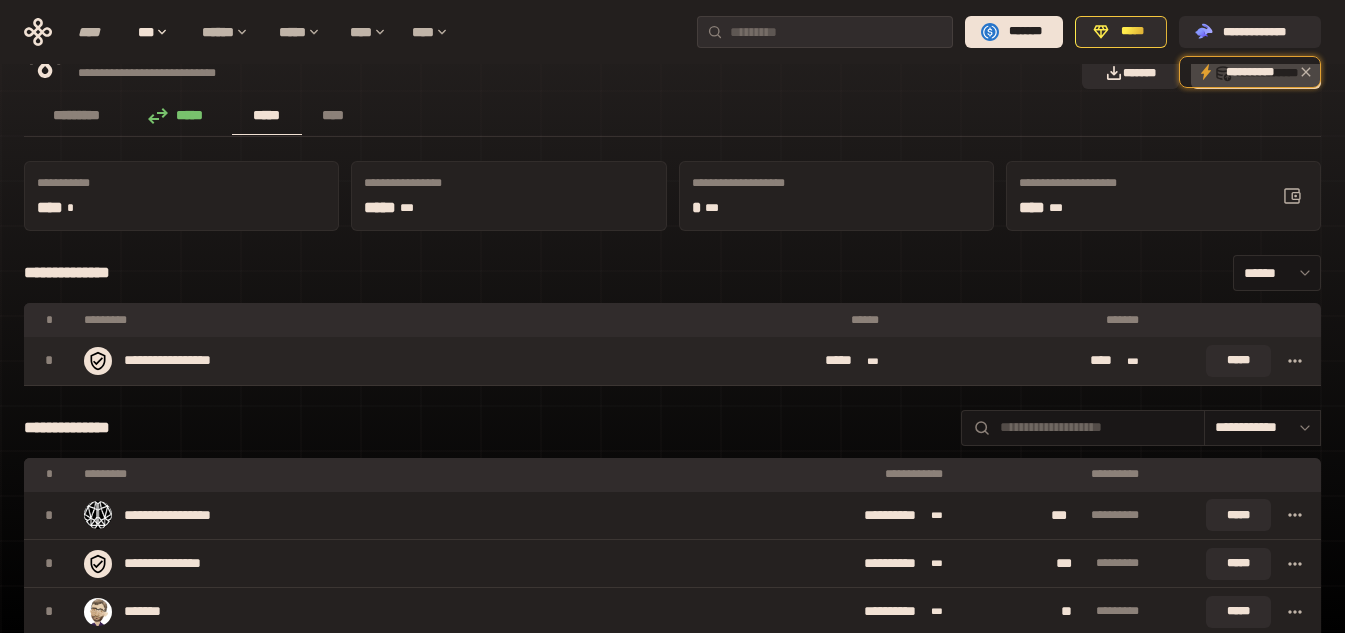 click 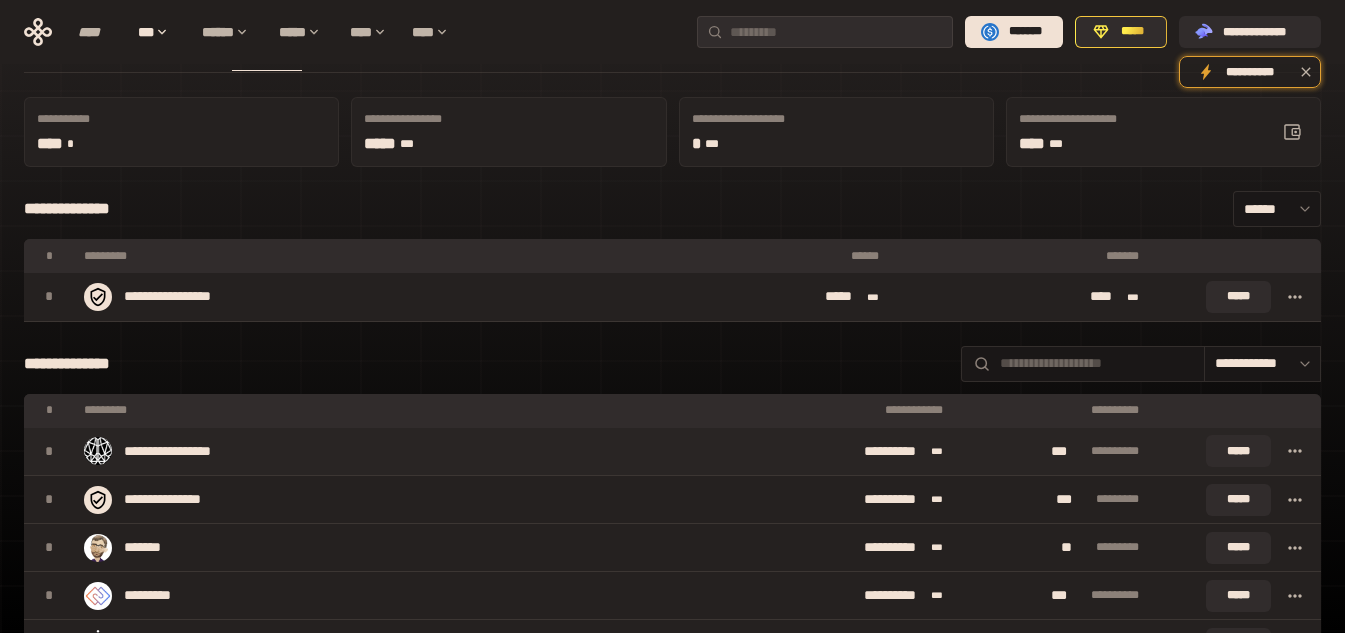 scroll, scrollTop: 139, scrollLeft: 0, axis: vertical 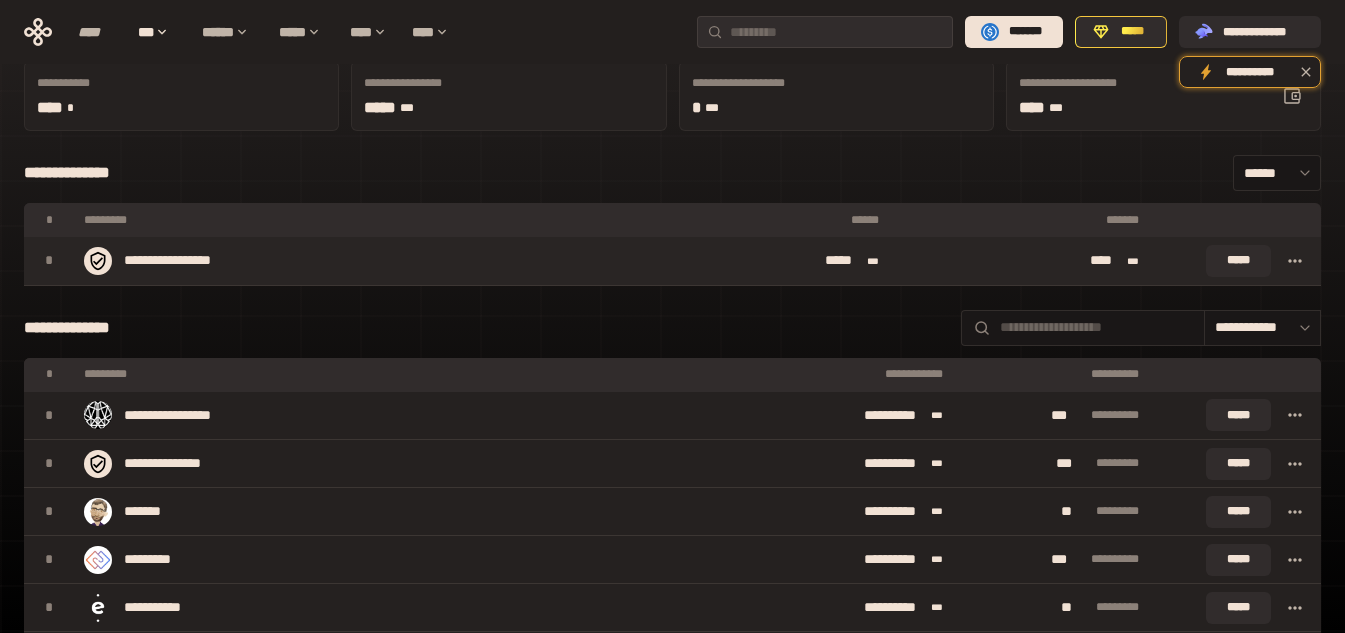 click 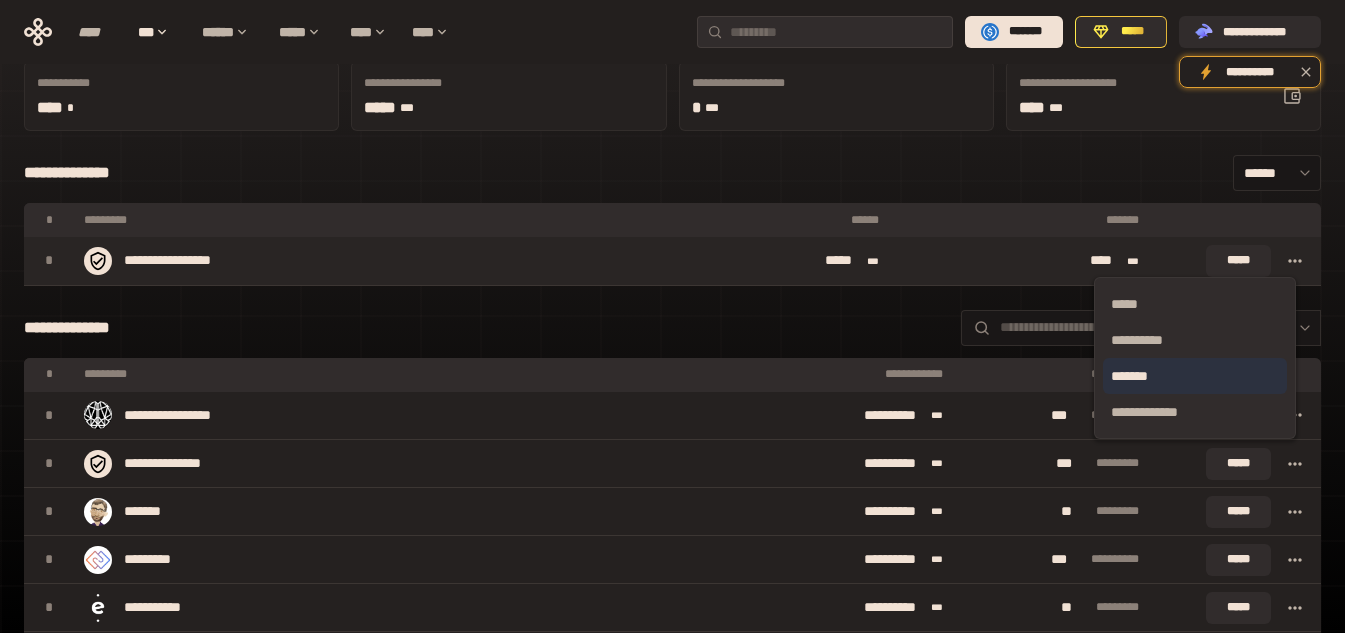 click on "*******" at bounding box center (1195, 376) 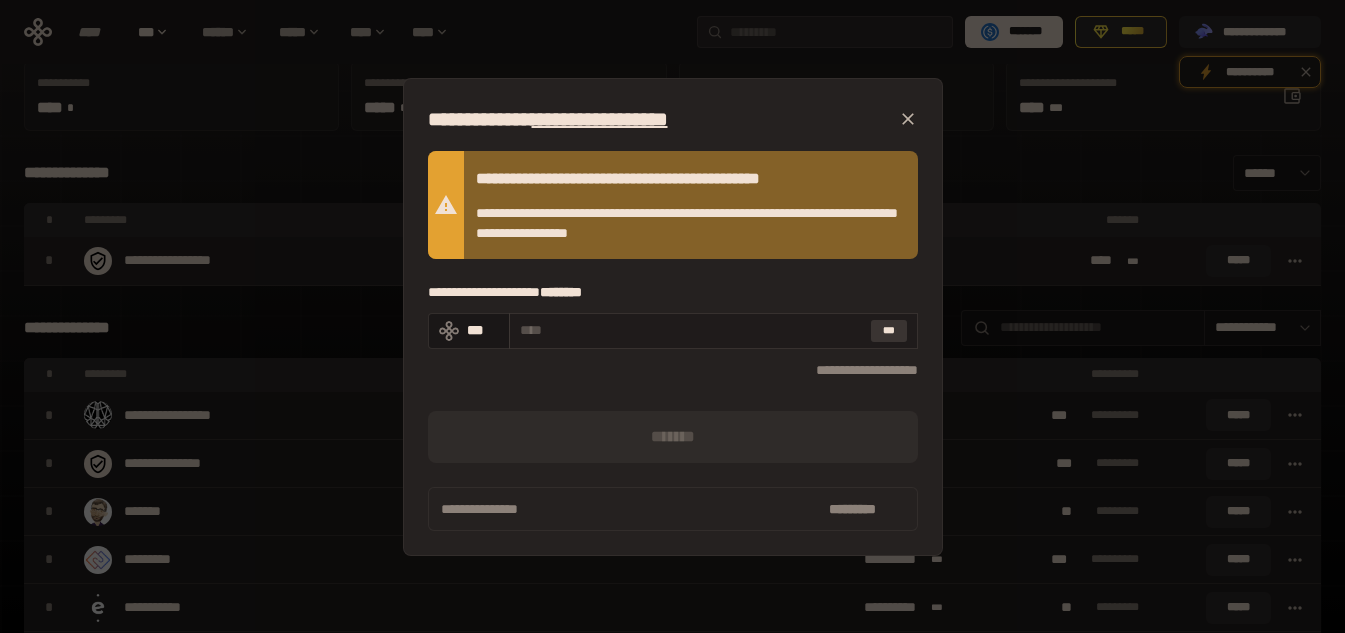 click on "***" at bounding box center (889, 331) 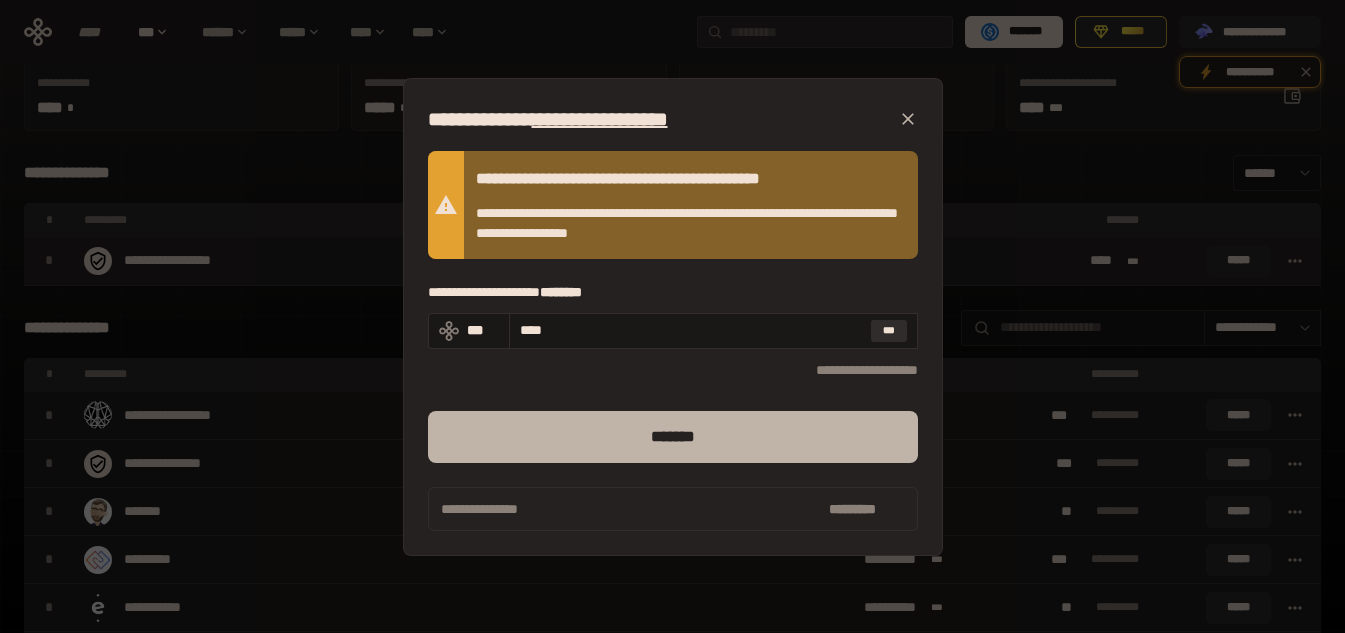 click on "*******" at bounding box center [673, 437] 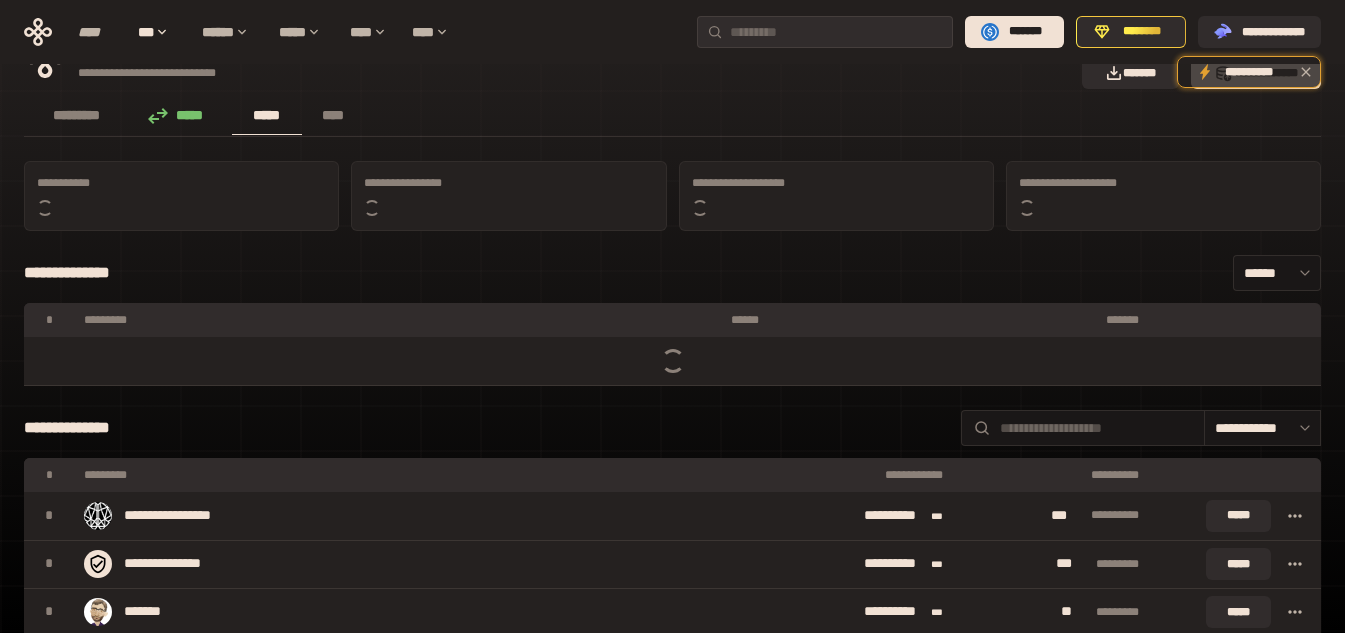 scroll, scrollTop: 39, scrollLeft: 0, axis: vertical 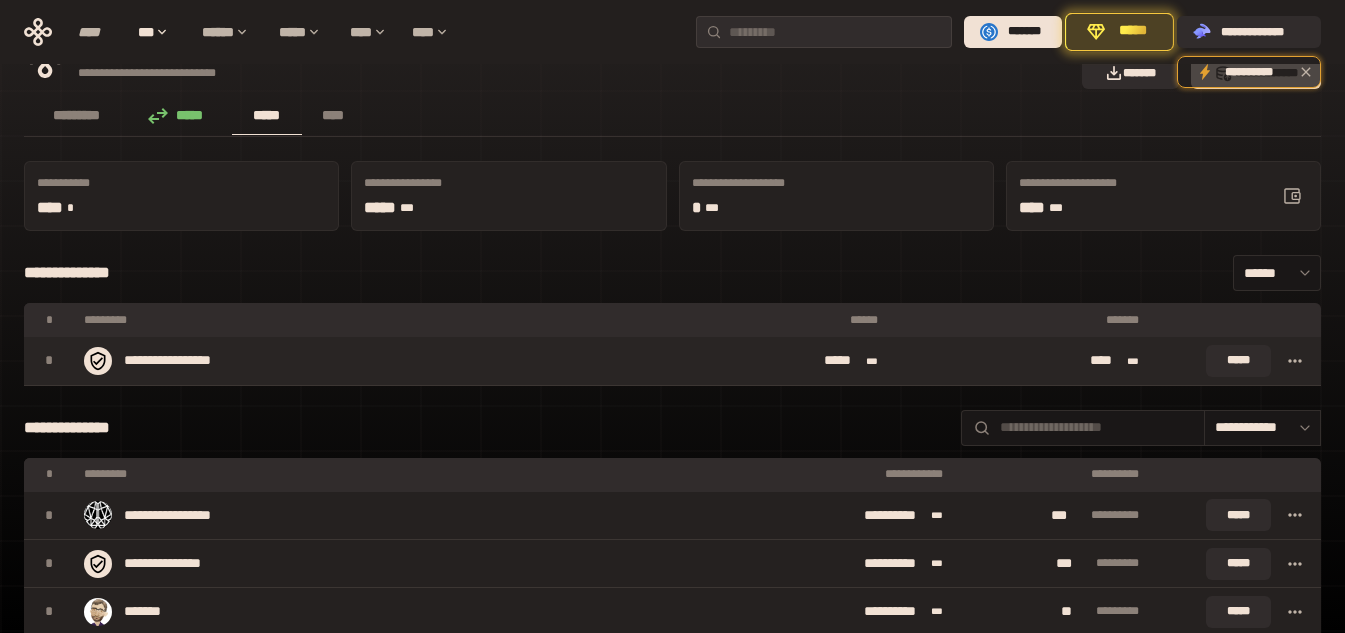 click 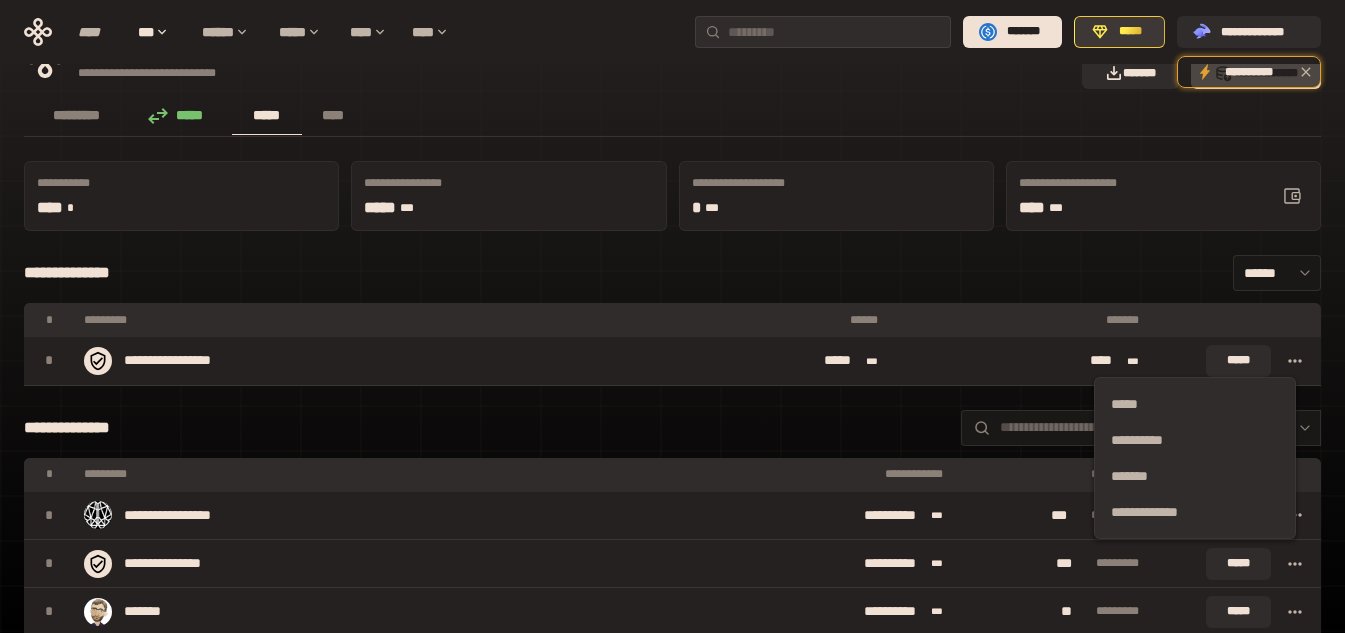 click 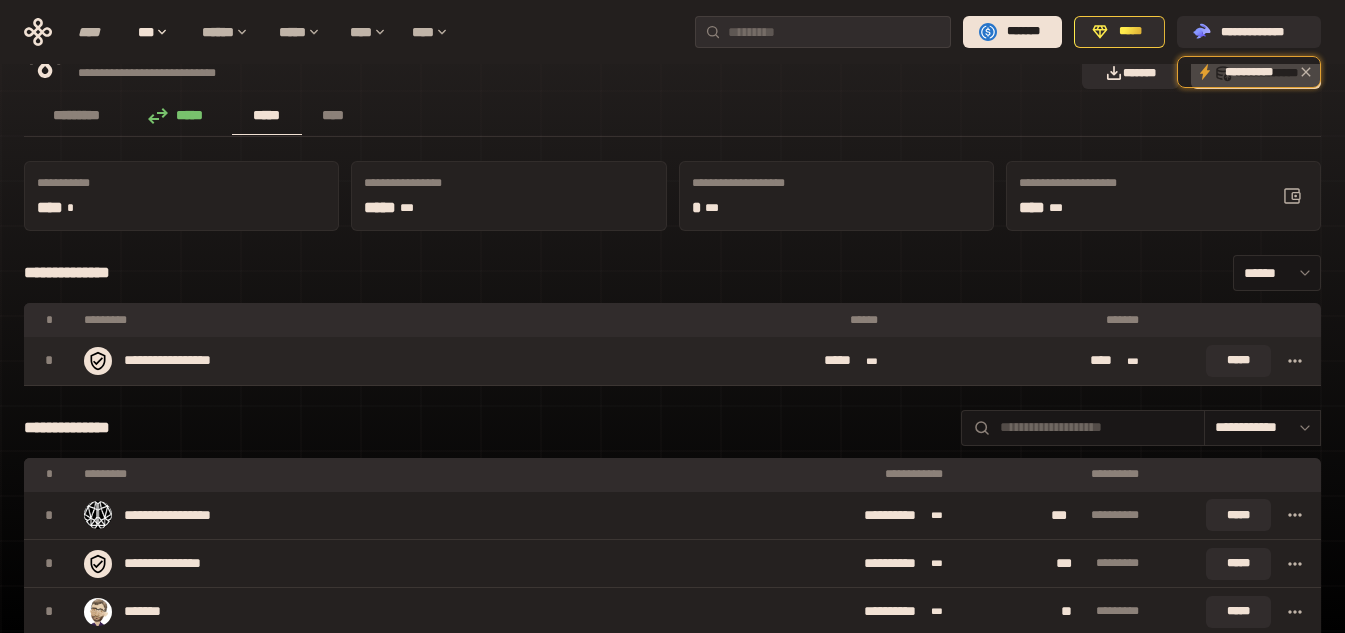 click 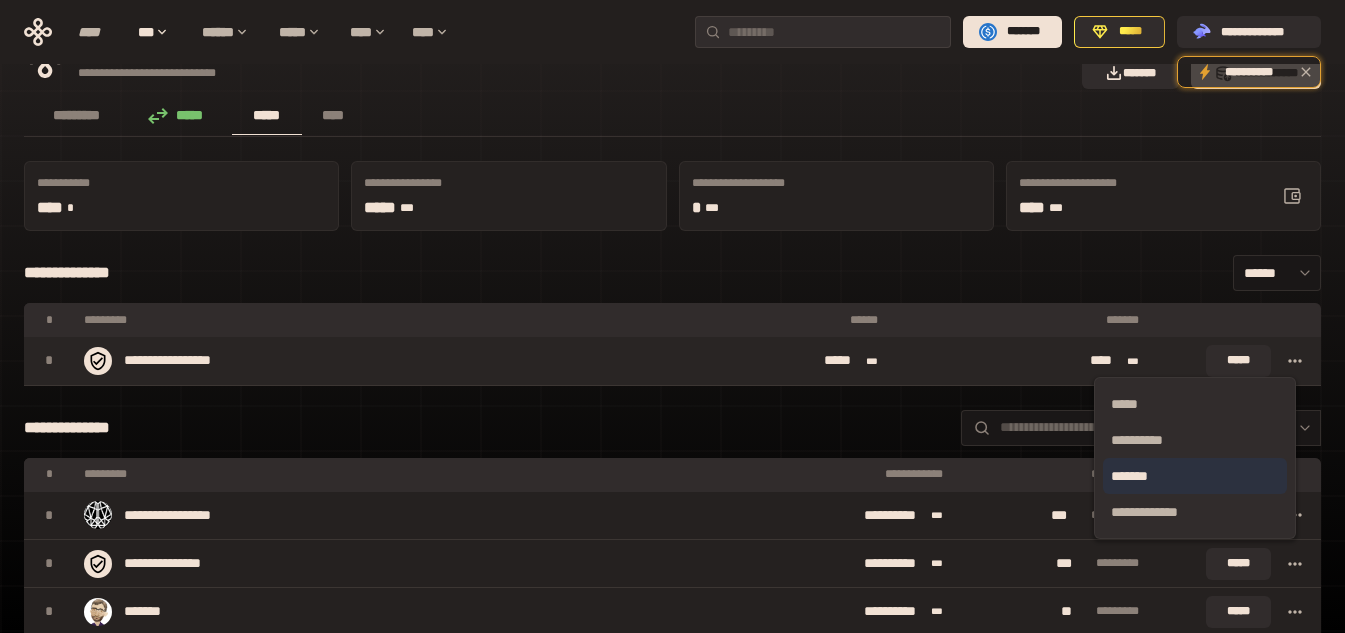 click on "*******" at bounding box center [1195, 476] 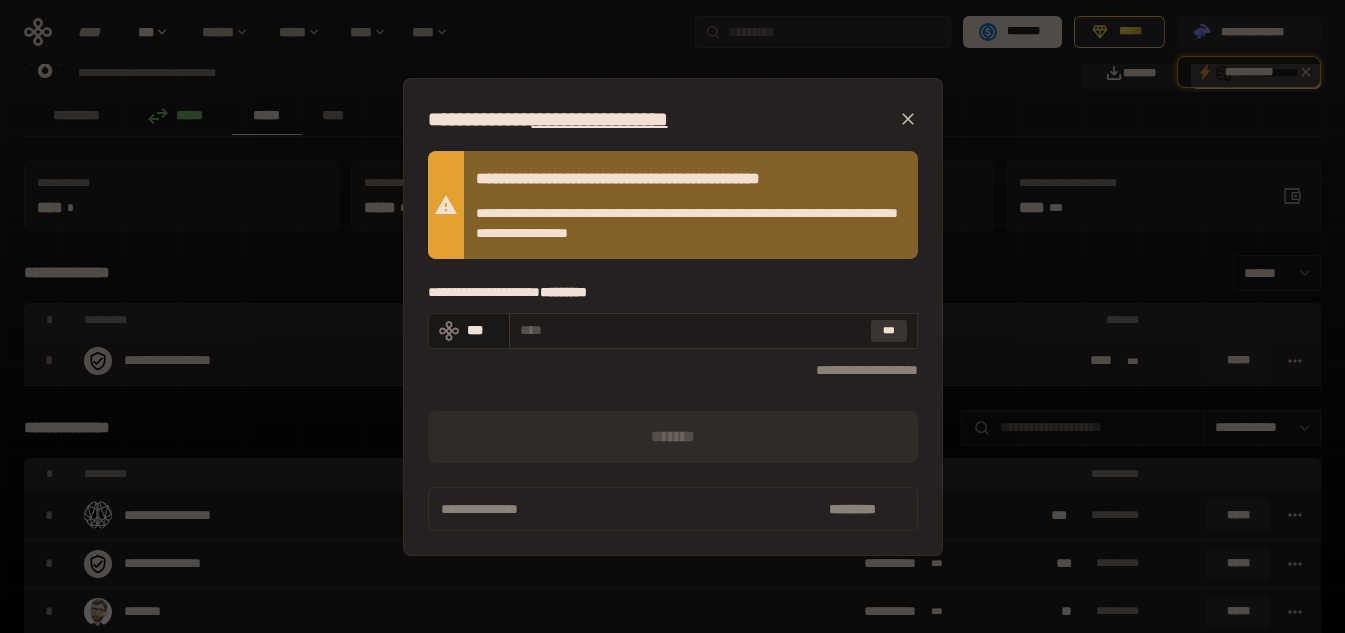 click on "***" at bounding box center [889, 331] 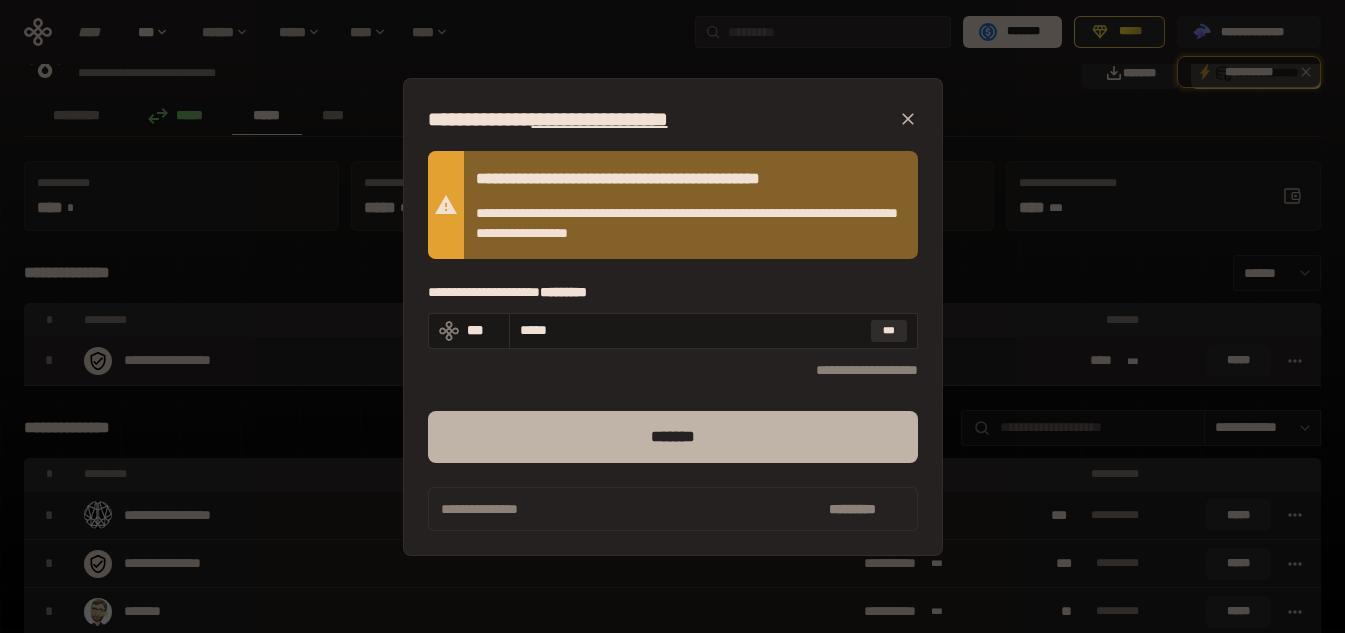 click on "*******" at bounding box center (673, 437) 